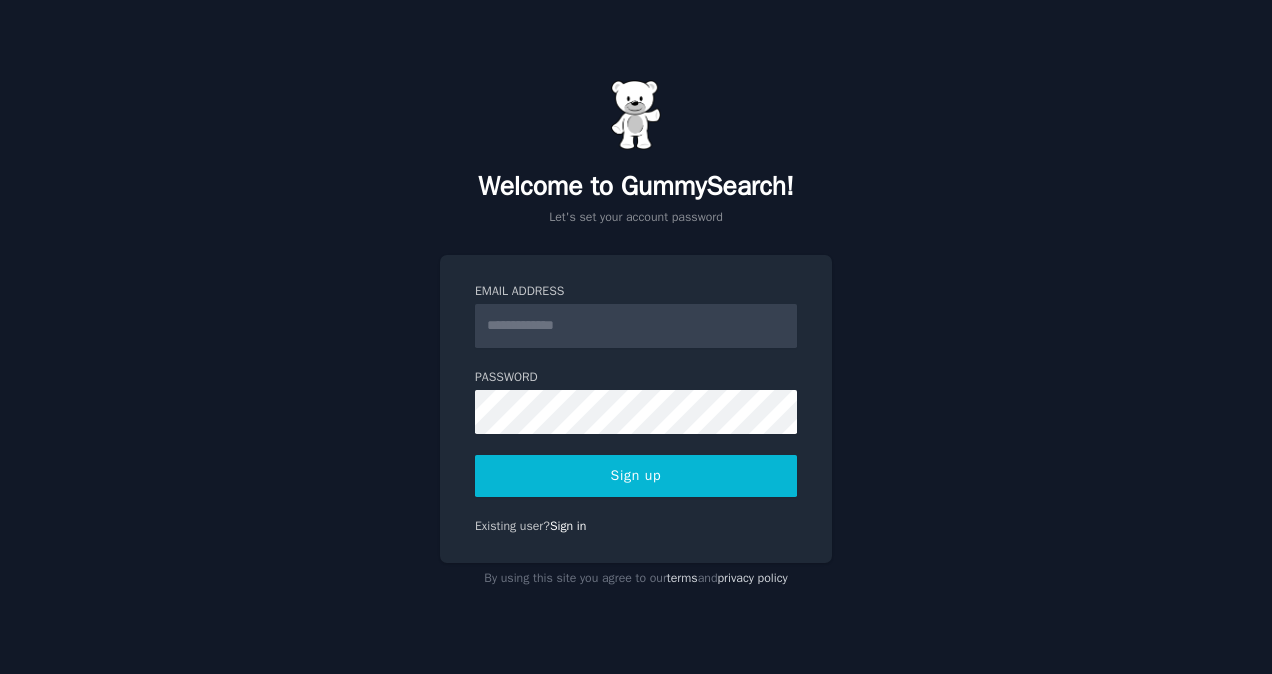 scroll, scrollTop: 0, scrollLeft: 0, axis: both 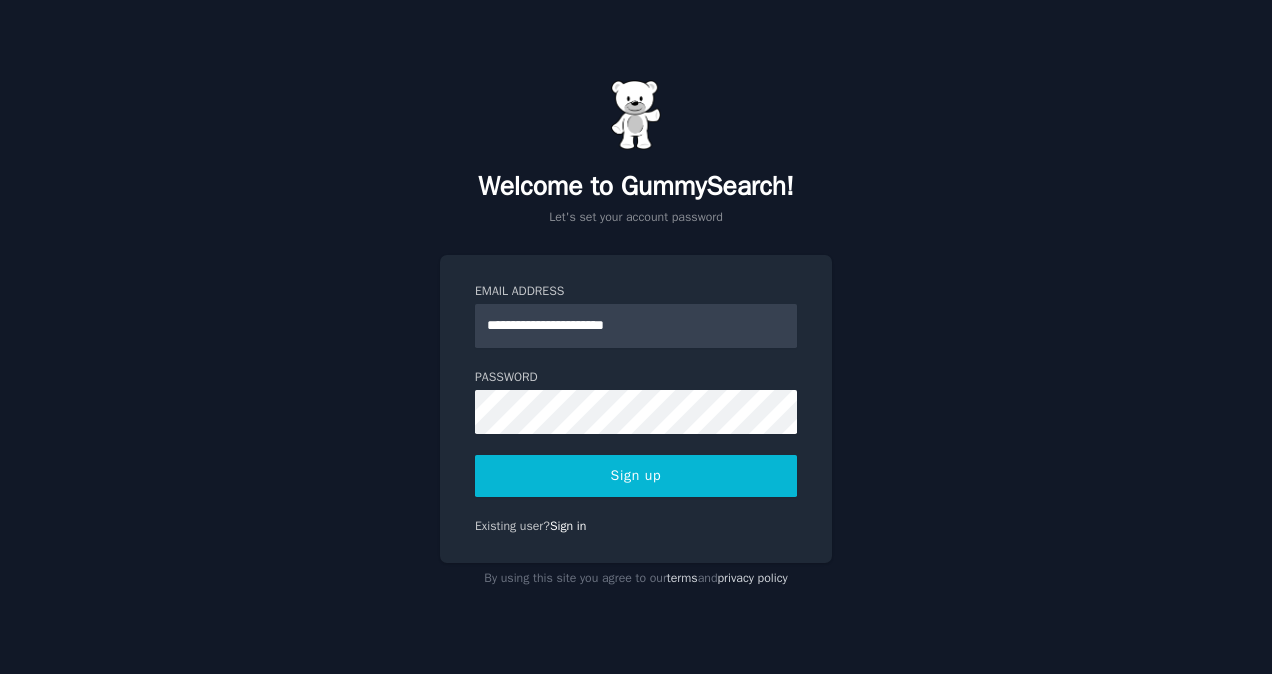click on "**********" 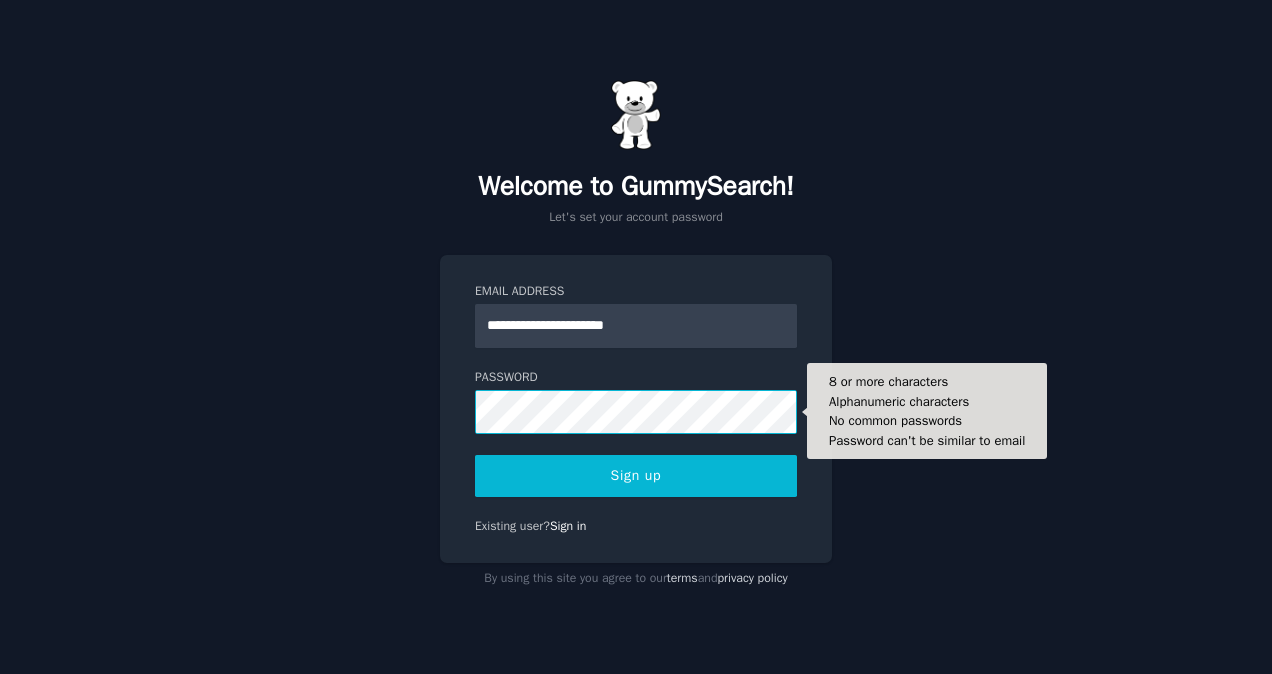 click on "Sign up" at bounding box center [636, 476] 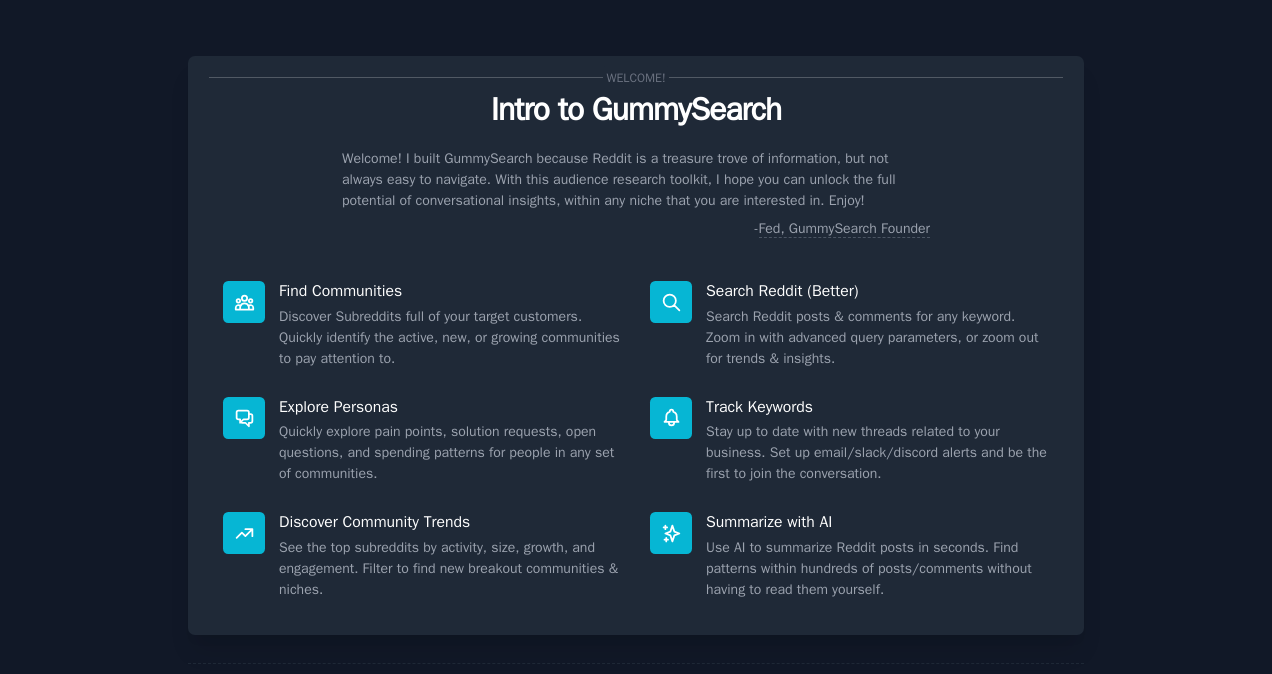 scroll, scrollTop: 0, scrollLeft: 0, axis: both 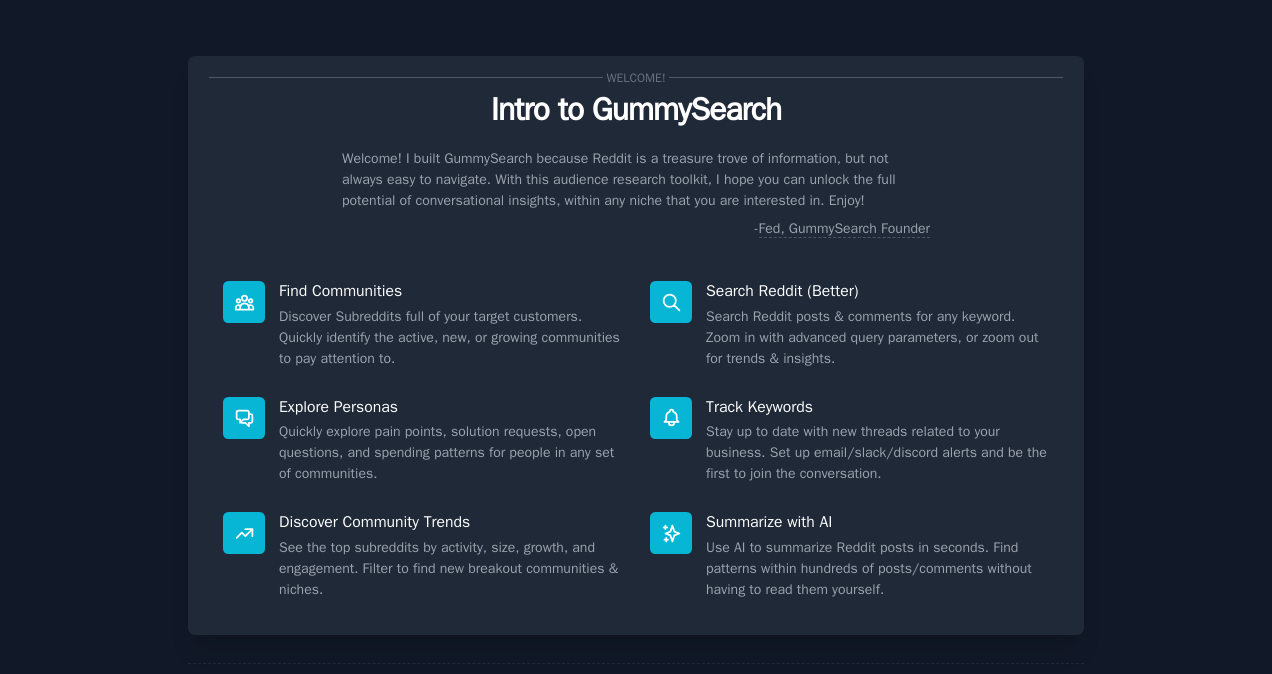 click on "Explore Personas" at bounding box center [450, 407] 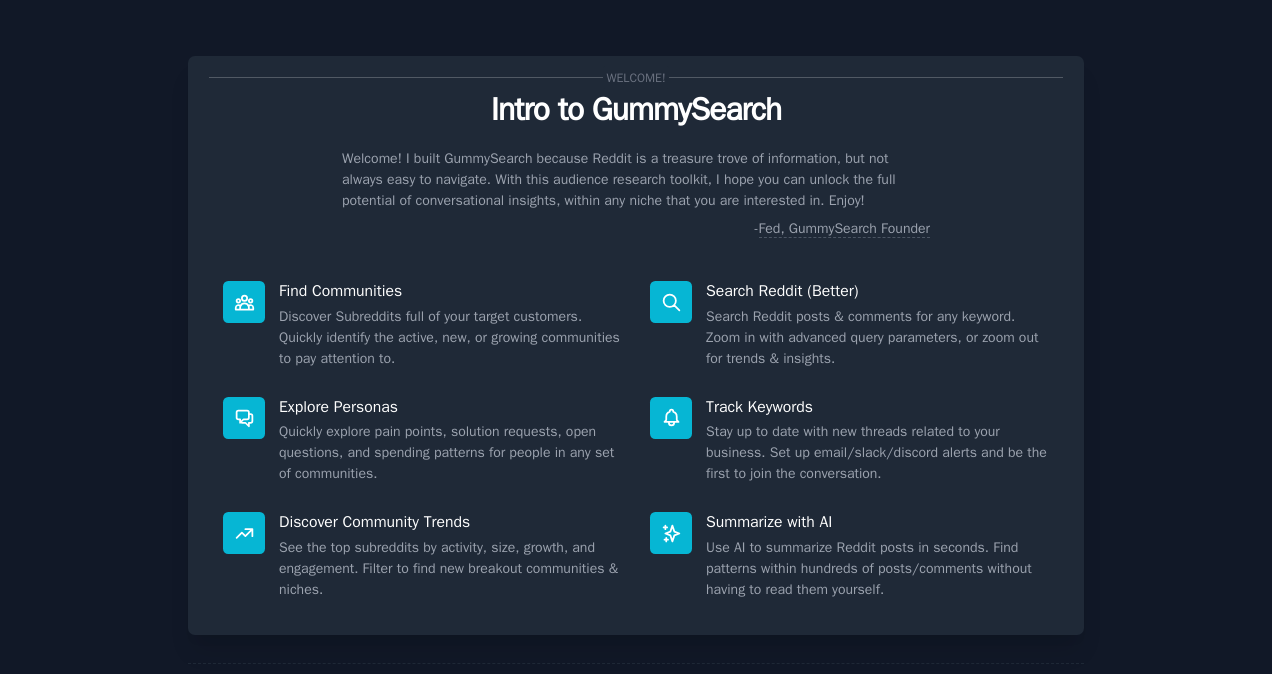 scroll, scrollTop: 108, scrollLeft: 0, axis: vertical 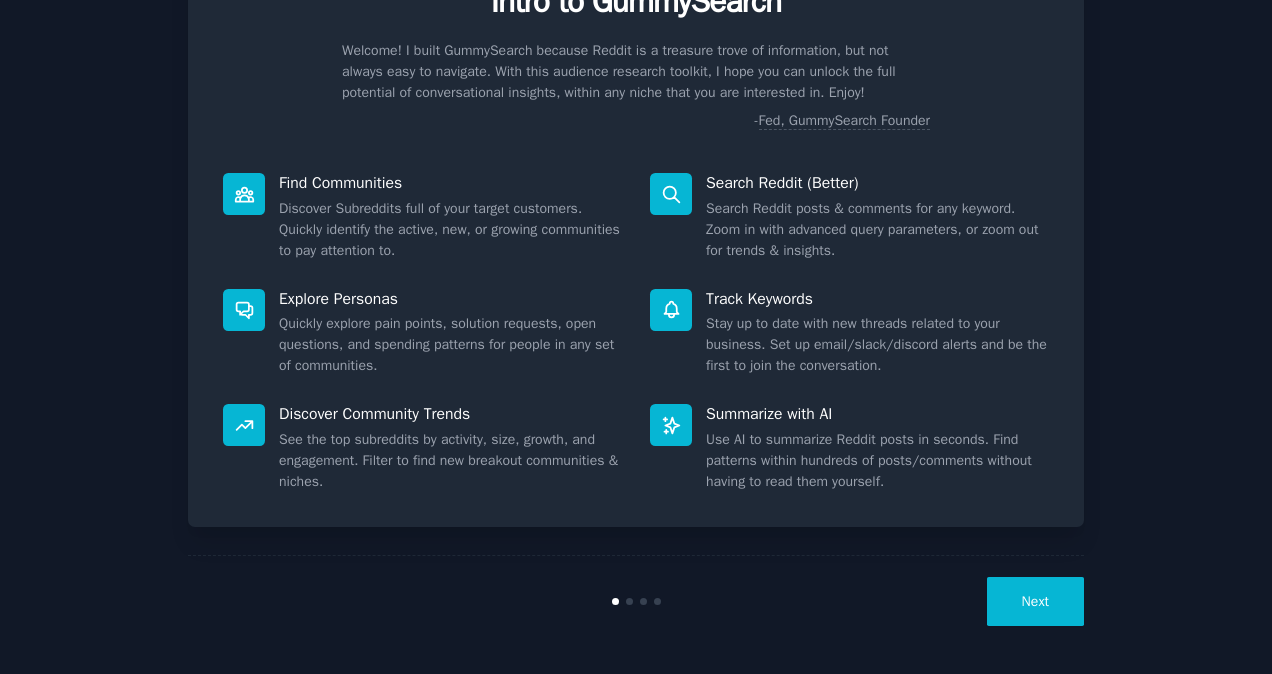 click on "Next" at bounding box center [1035, 601] 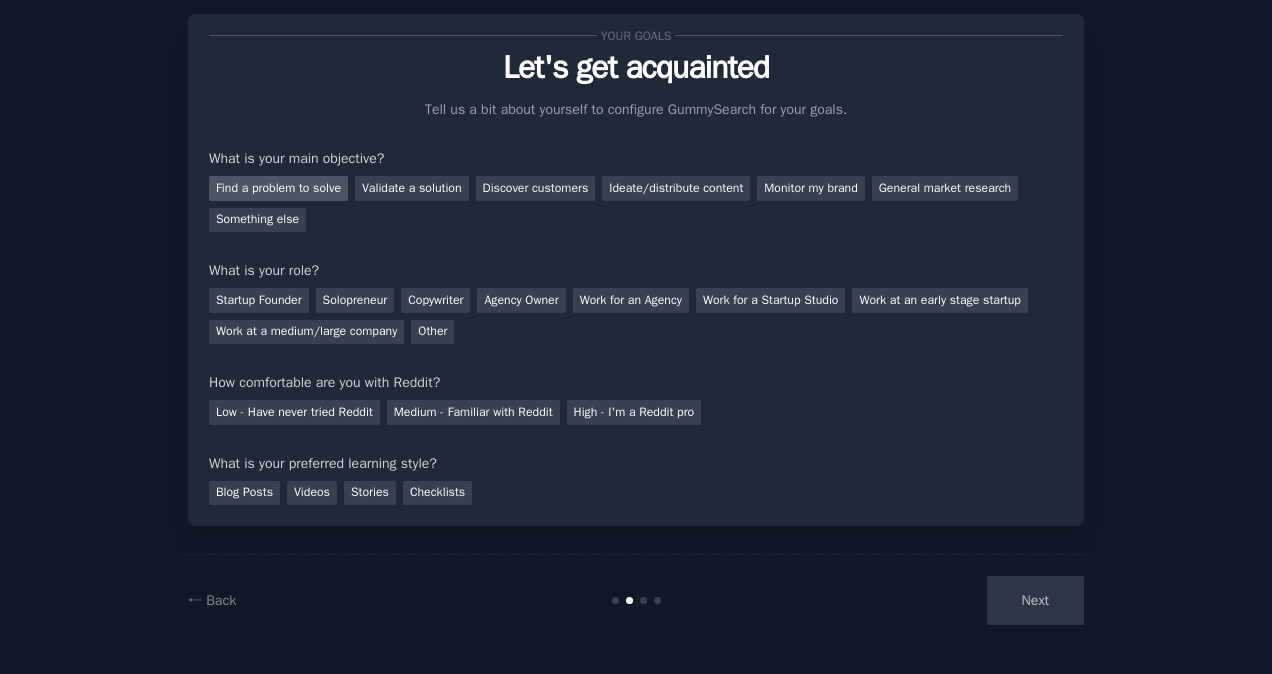 click on "Find a problem to solve" at bounding box center (278, 188) 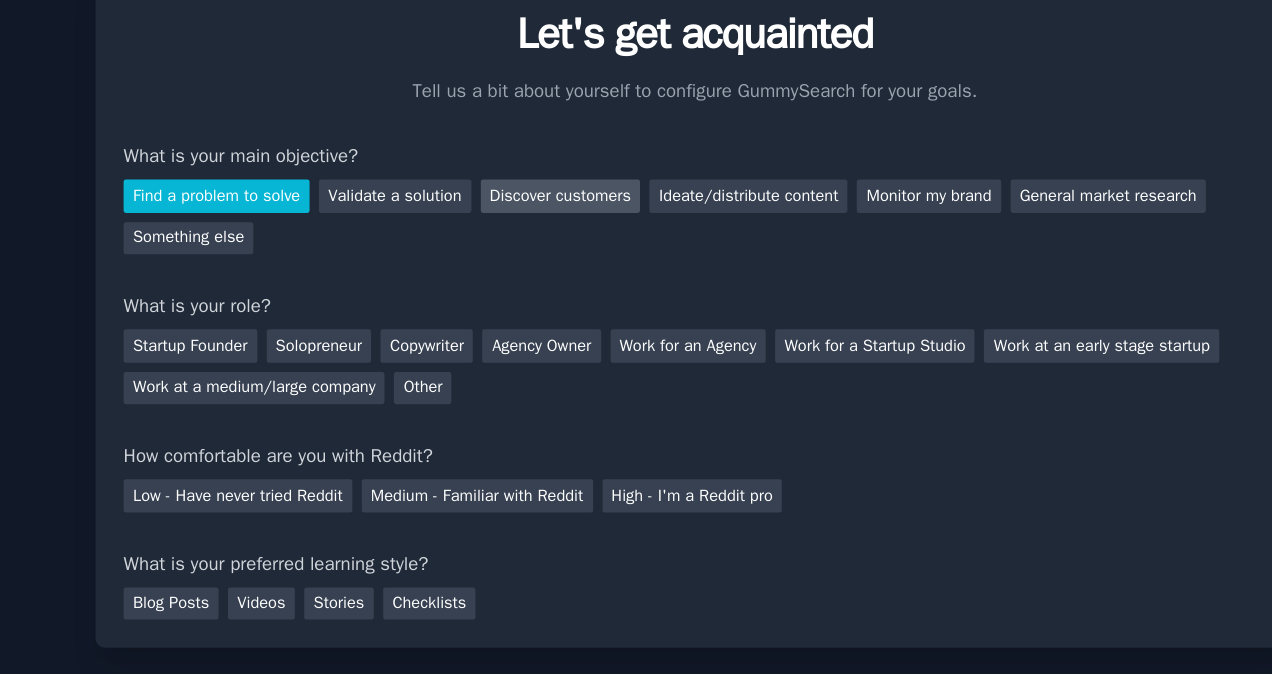click on "Discover customers" at bounding box center (536, 188) 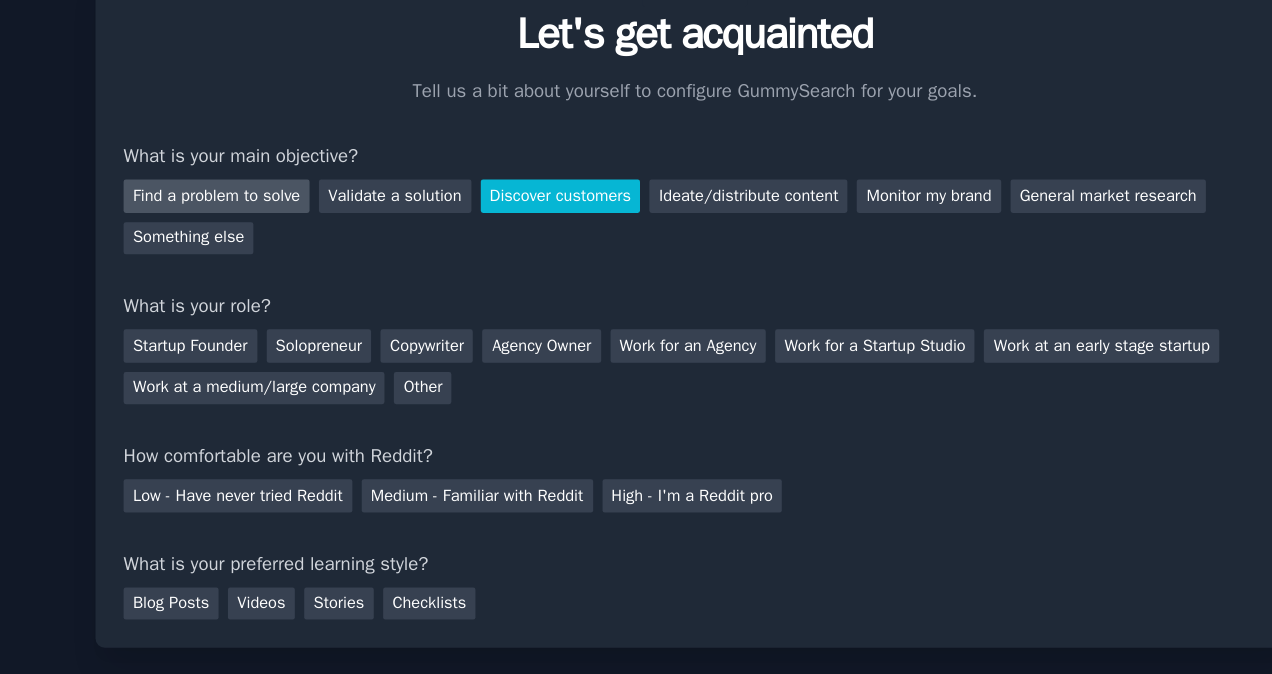 click on "Find a problem to solve Validate a solution Discover customers Ideate/distribute content Monitor my brand General market research Something else" at bounding box center [636, 200] 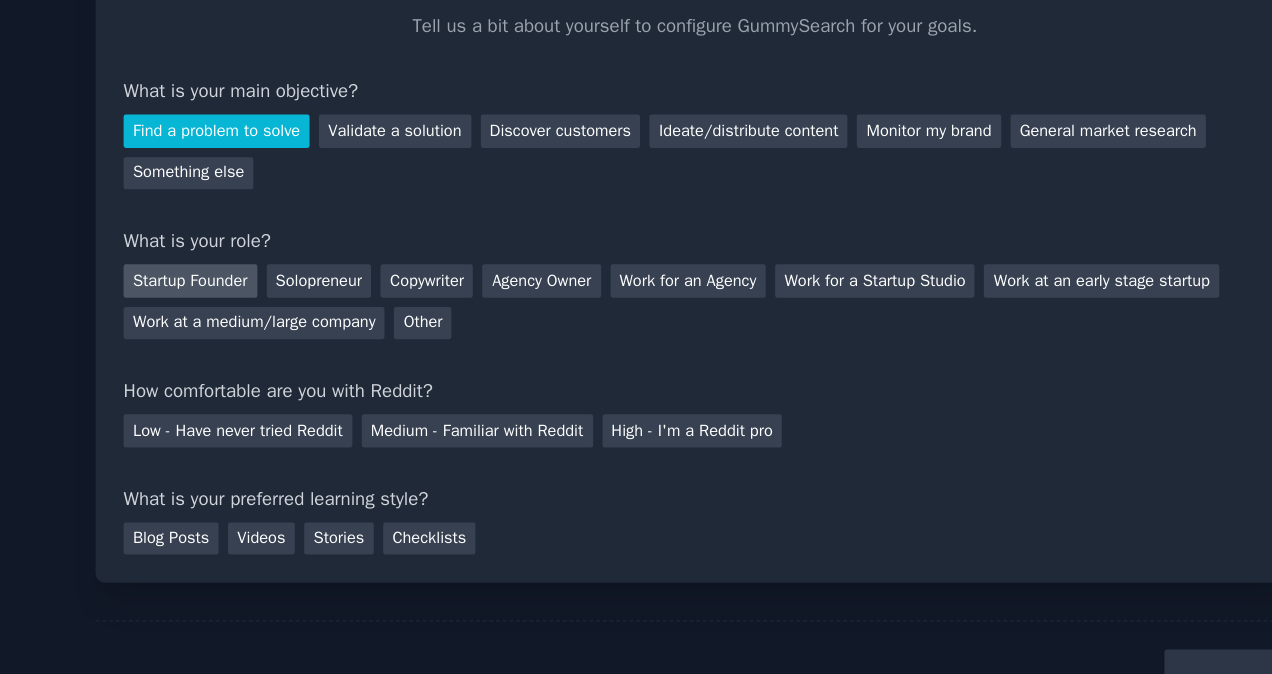 click on "Startup Founder" at bounding box center [259, 300] 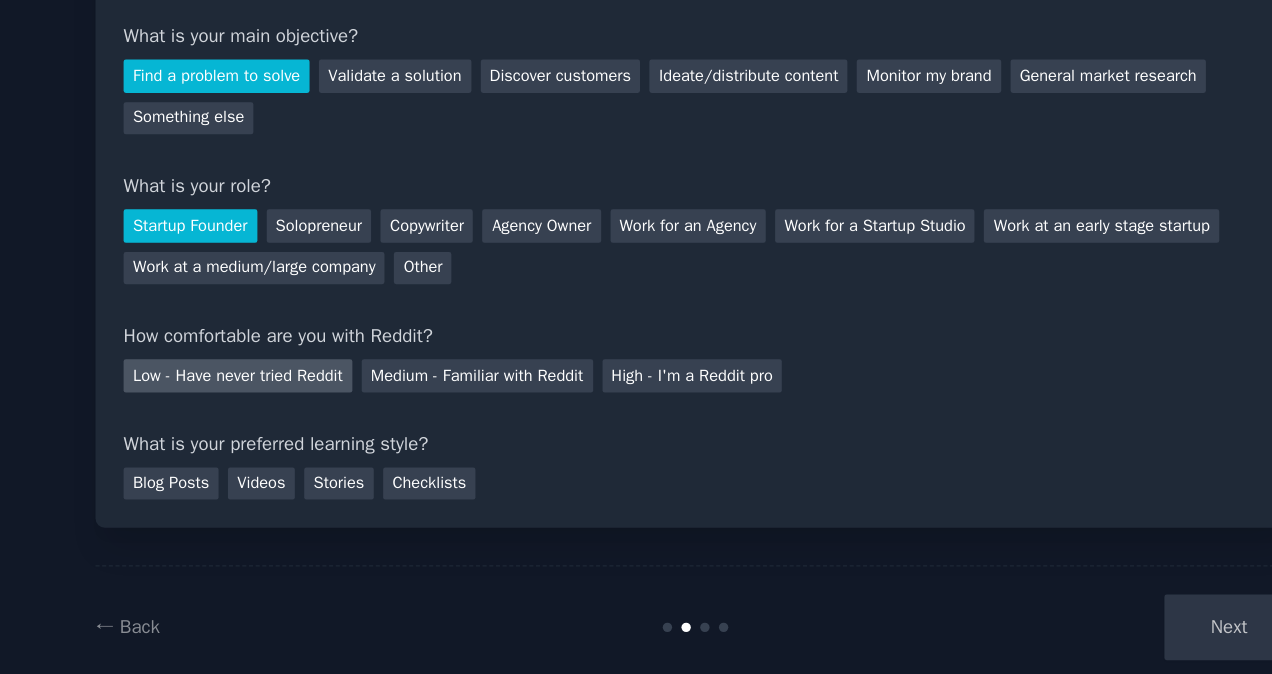 click on "Low - Have never tried Reddit" at bounding box center (294, 412) 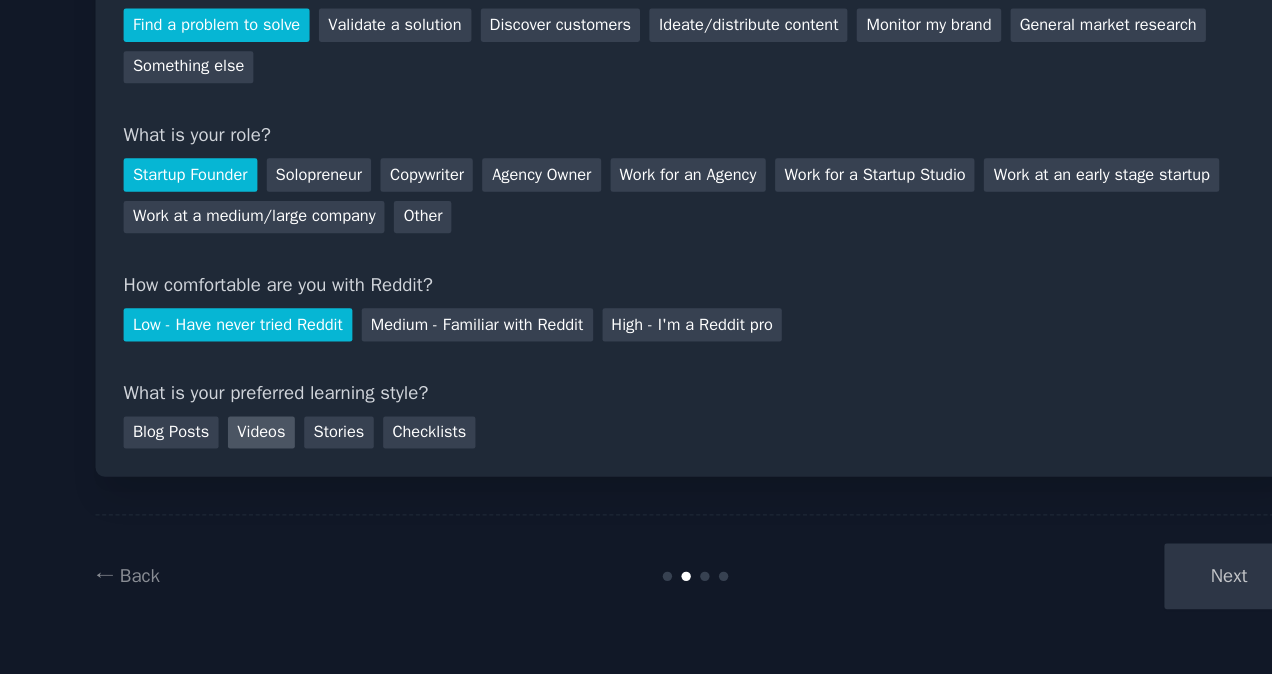 click on "Videos" at bounding box center [312, 493] 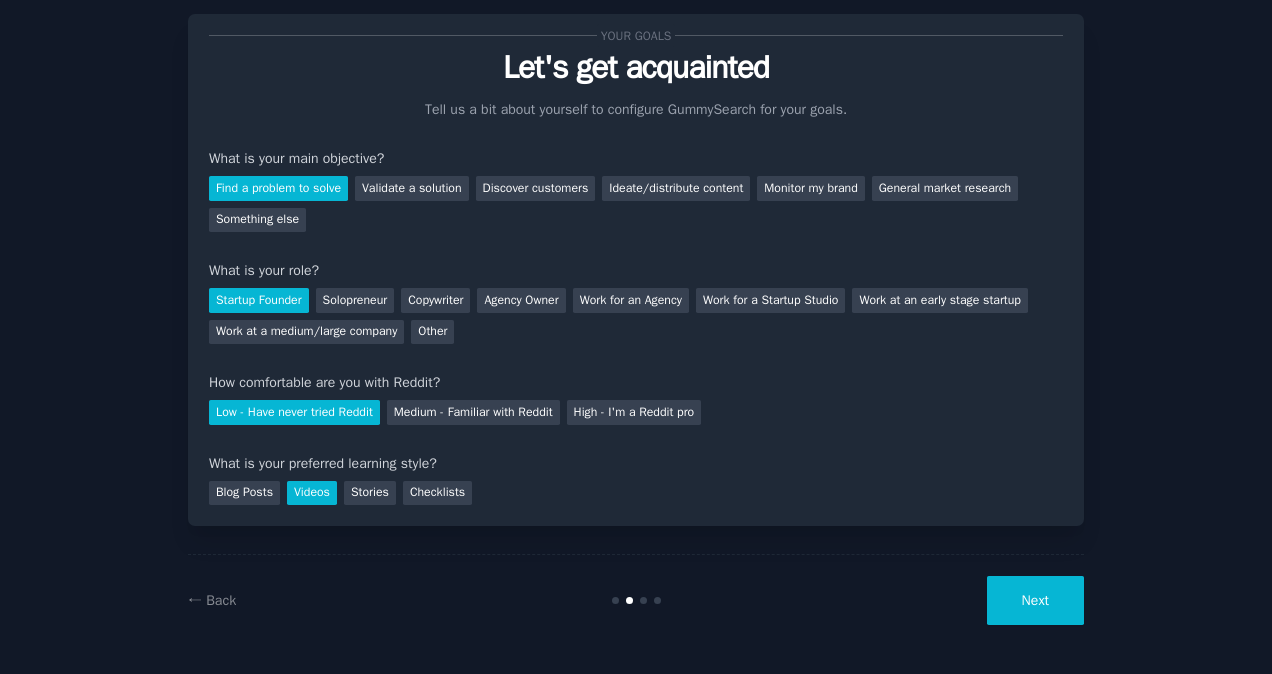 click on "Next" at bounding box center [1035, 600] 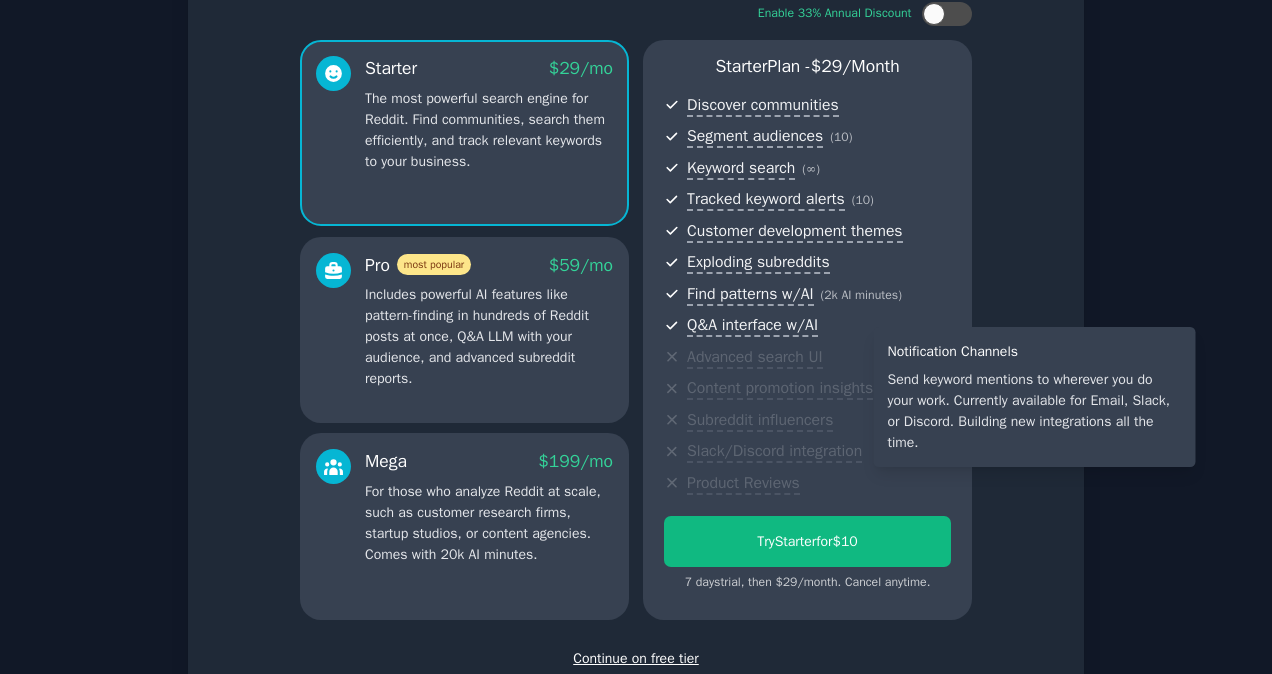 scroll, scrollTop: 274, scrollLeft: 0, axis: vertical 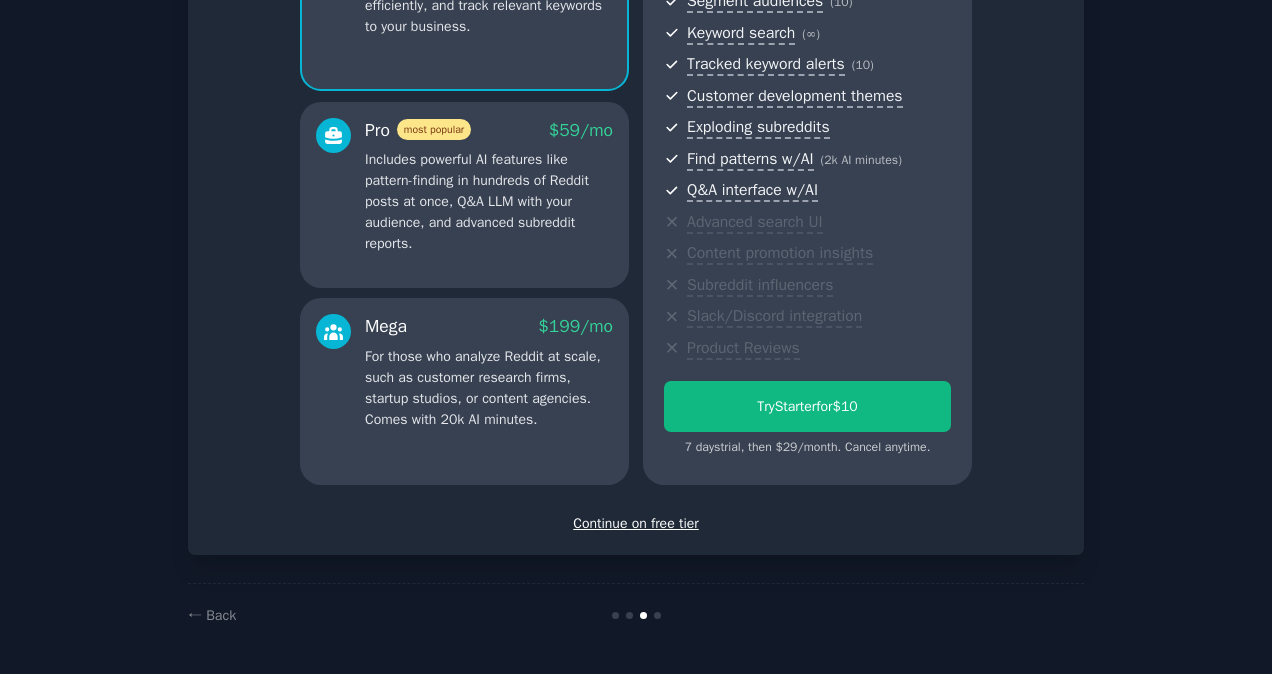 click on "Continue on free tier" at bounding box center (636, 523) 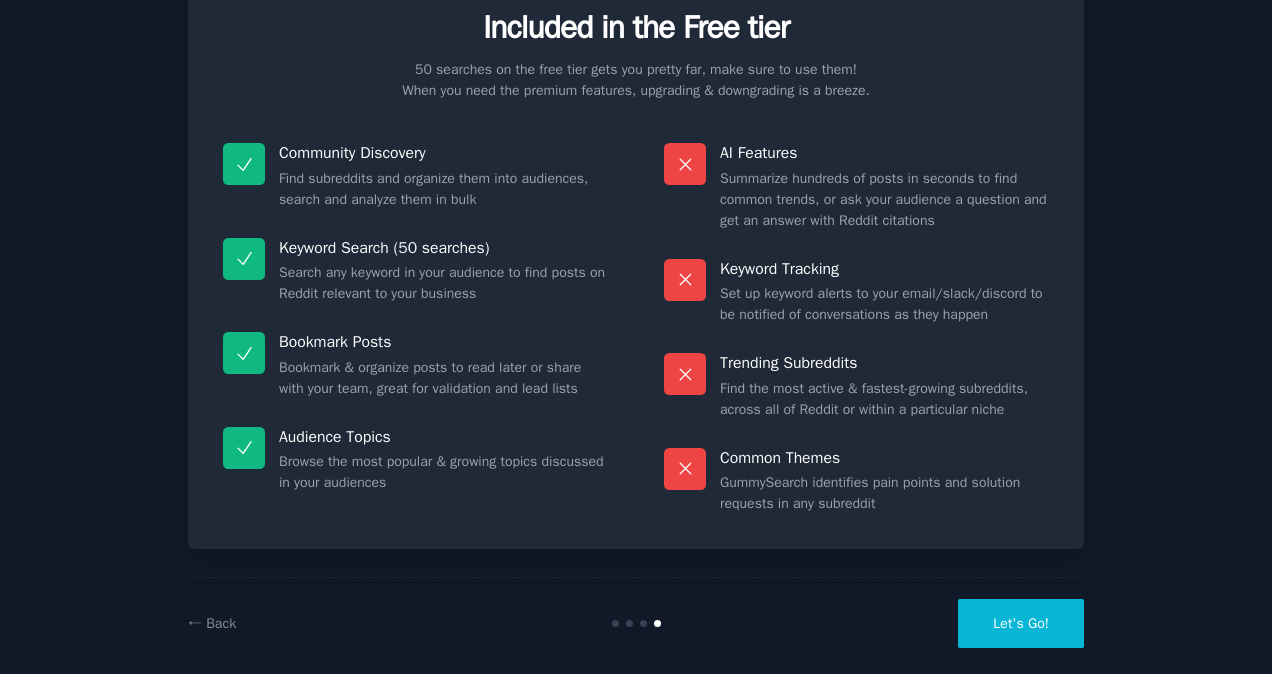 scroll, scrollTop: 105, scrollLeft: 0, axis: vertical 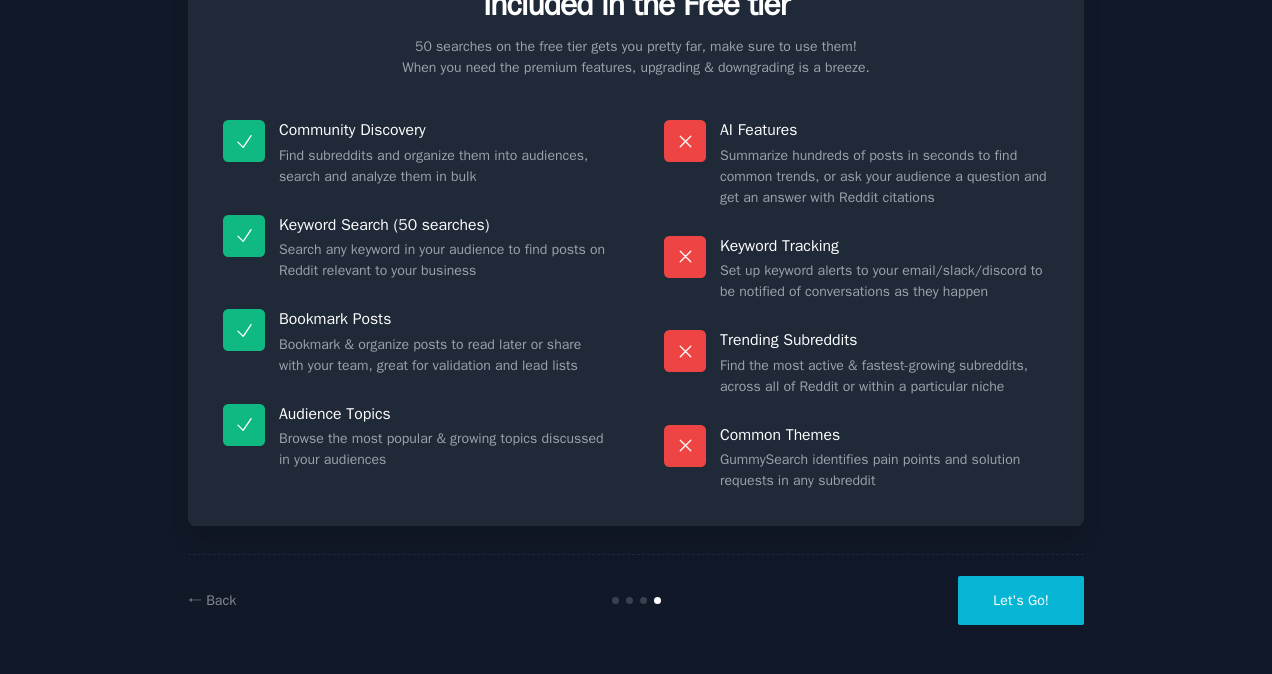 click on "Let's Go!" at bounding box center [1021, 600] 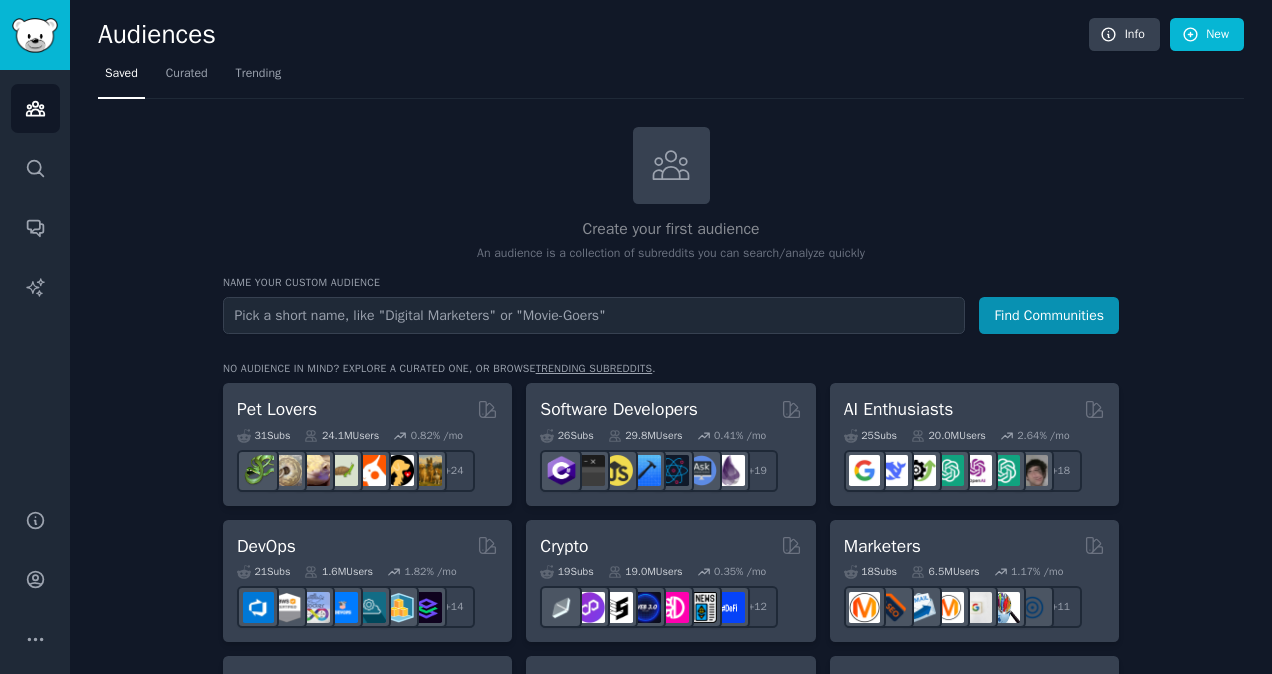 scroll, scrollTop: 0, scrollLeft: 0, axis: both 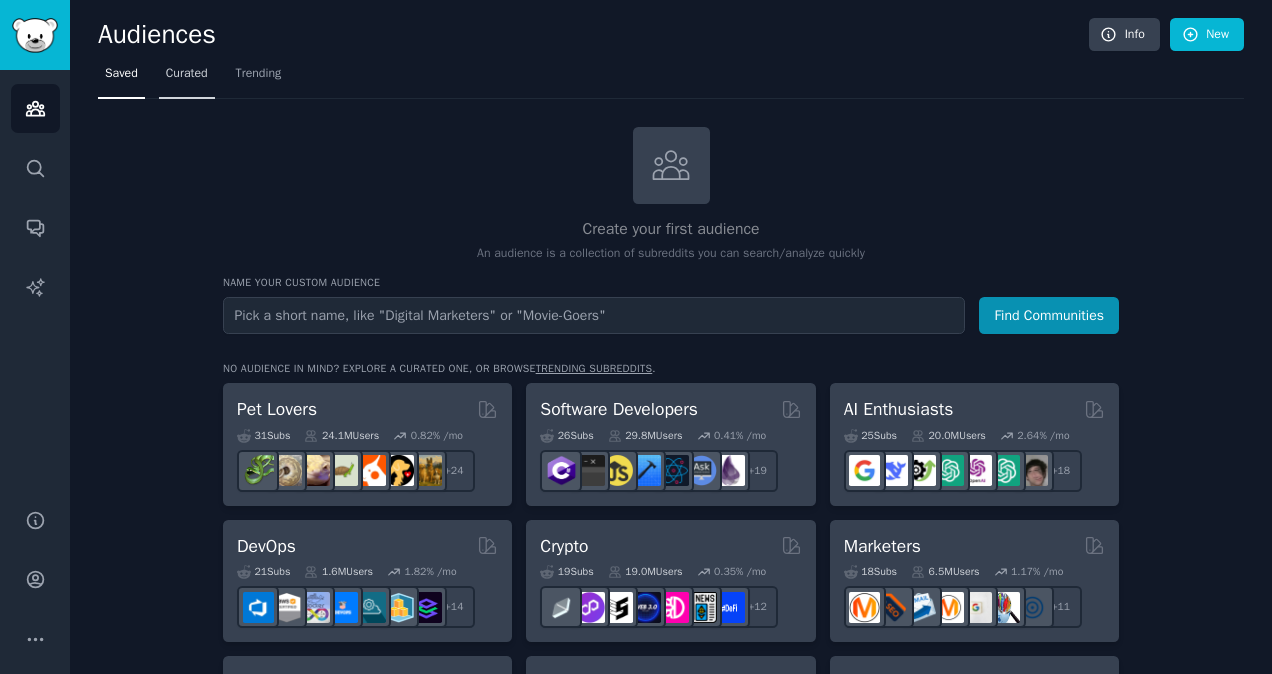 click on "Curated" at bounding box center (187, 78) 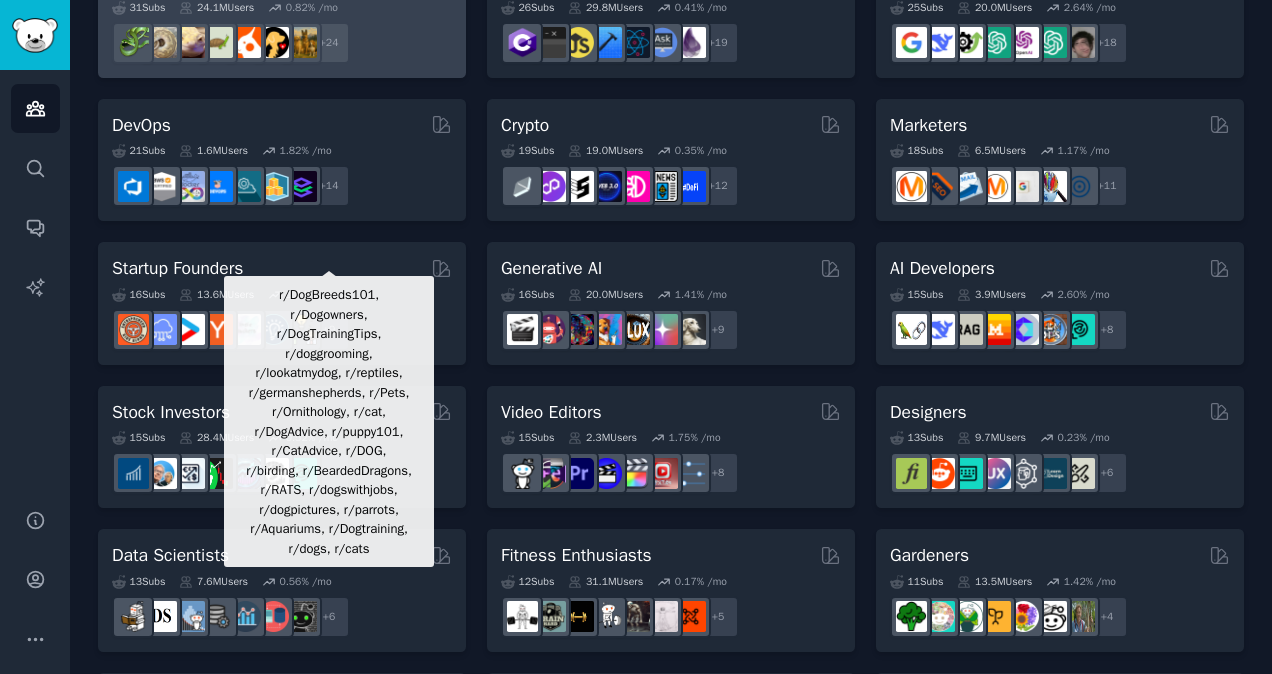 scroll, scrollTop: 206, scrollLeft: 0, axis: vertical 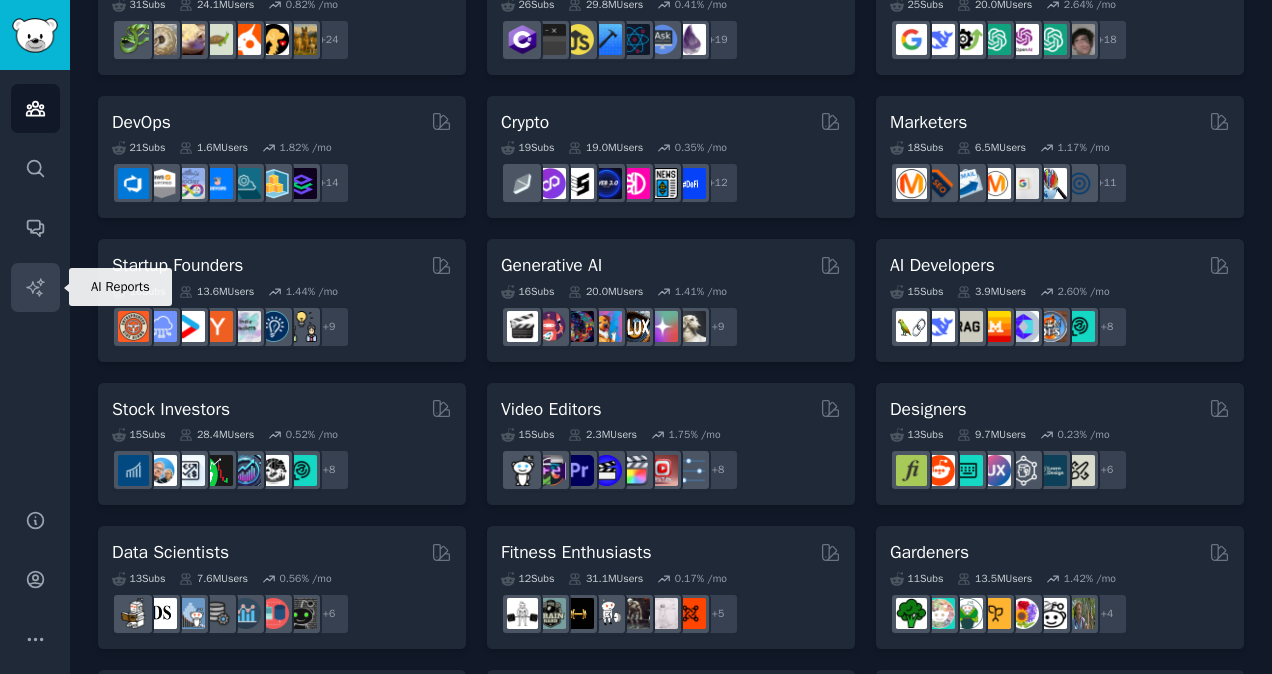 click 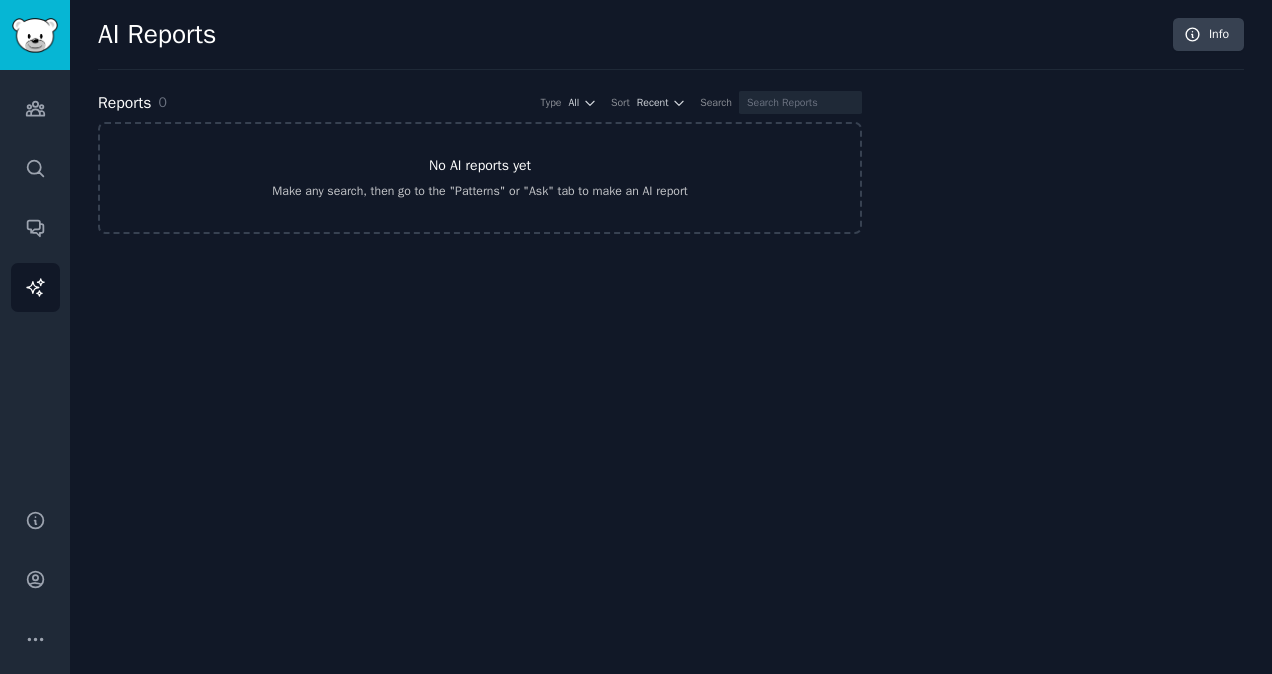 click on "No AI reports yet" at bounding box center (480, 165) 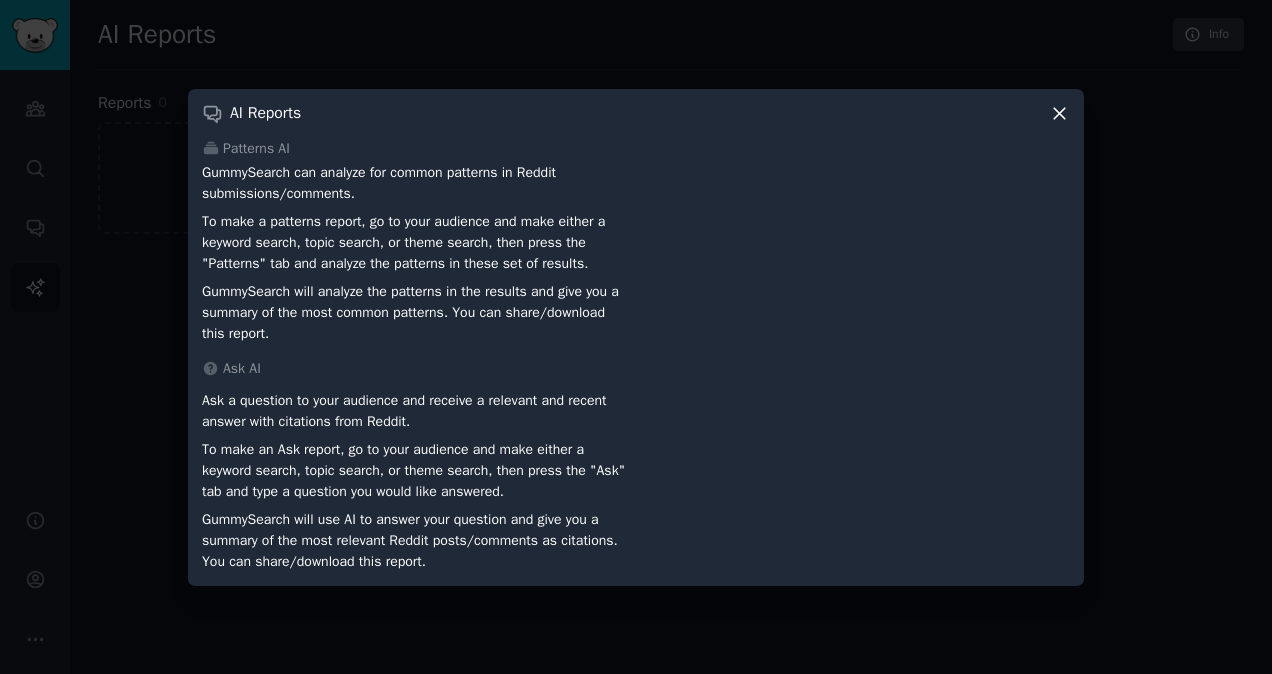 click on "AI Reports Patterns AI GummySearch can analyze for common patterns in Reddit submissions/comments. To make a patterns report, go to your audience and make either a keyword search, topic search, or theme search, then press the "Patterns" tab and analyze the patterns in these set of results. GummySearch will analyze the patterns in the results and give you a summary of the most common patterns. You can share/download this report. Ask AI Ask a question to your audience and receive a relevant and recent answer with citations from Reddit. To make an Ask report, go to your audience and make either a keyword search, topic search, or theme search, then press the "Ask" tab and type a question you would like answered. GummySearch will use AI to answer your question and give you a summary of the most relevant Reddit posts/comments as citations. You can share/download this report." at bounding box center [636, 337] 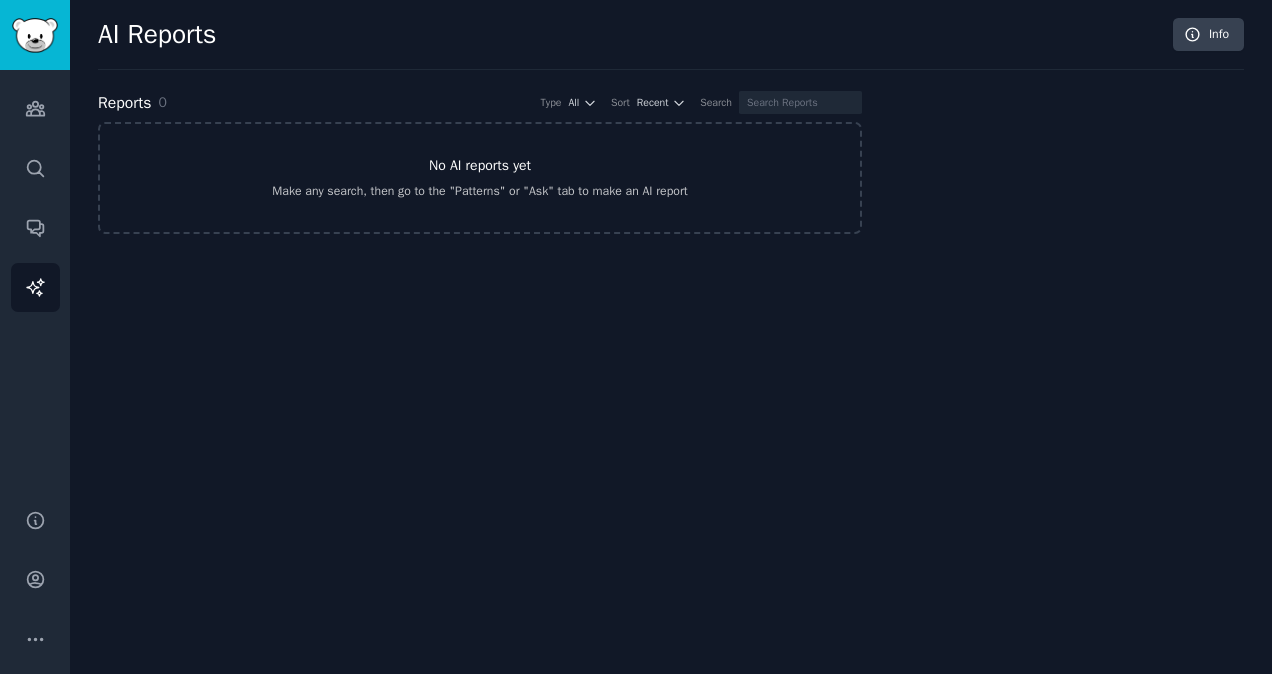 click on "No AI reports yet  Make any search, then go to the "Patterns" or "Ask" tab to make an AI report" at bounding box center (480, 178) 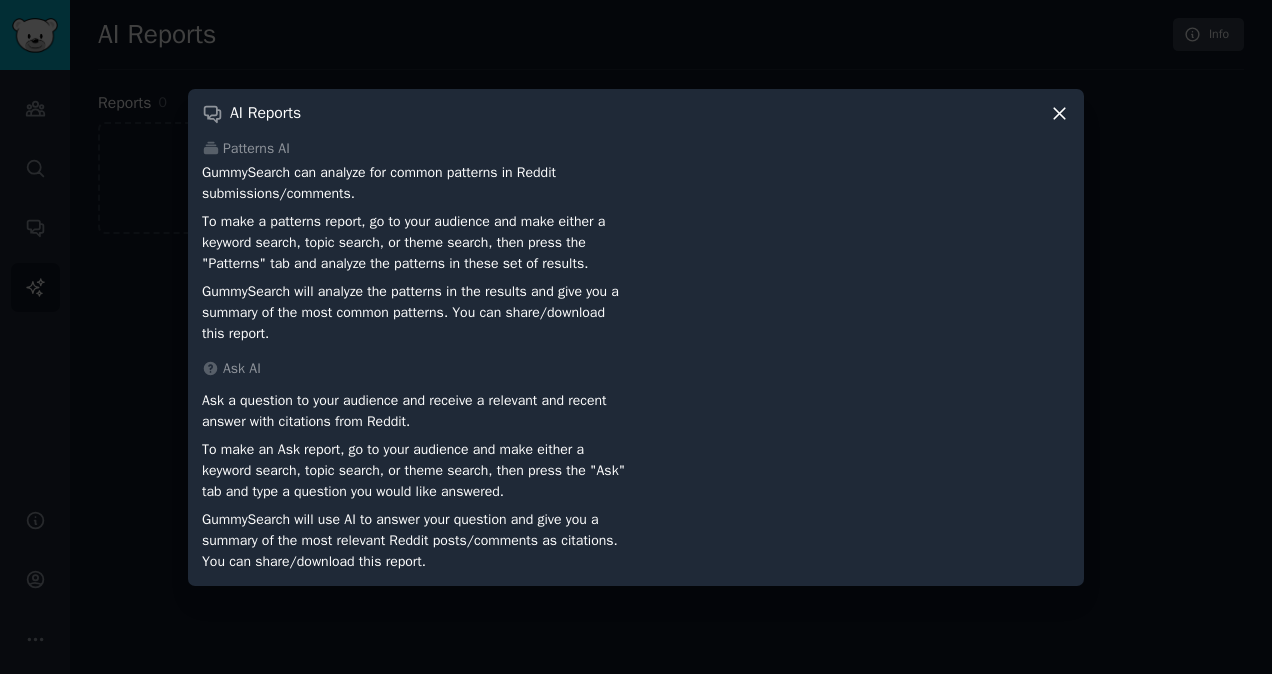 click at bounding box center [636, 337] 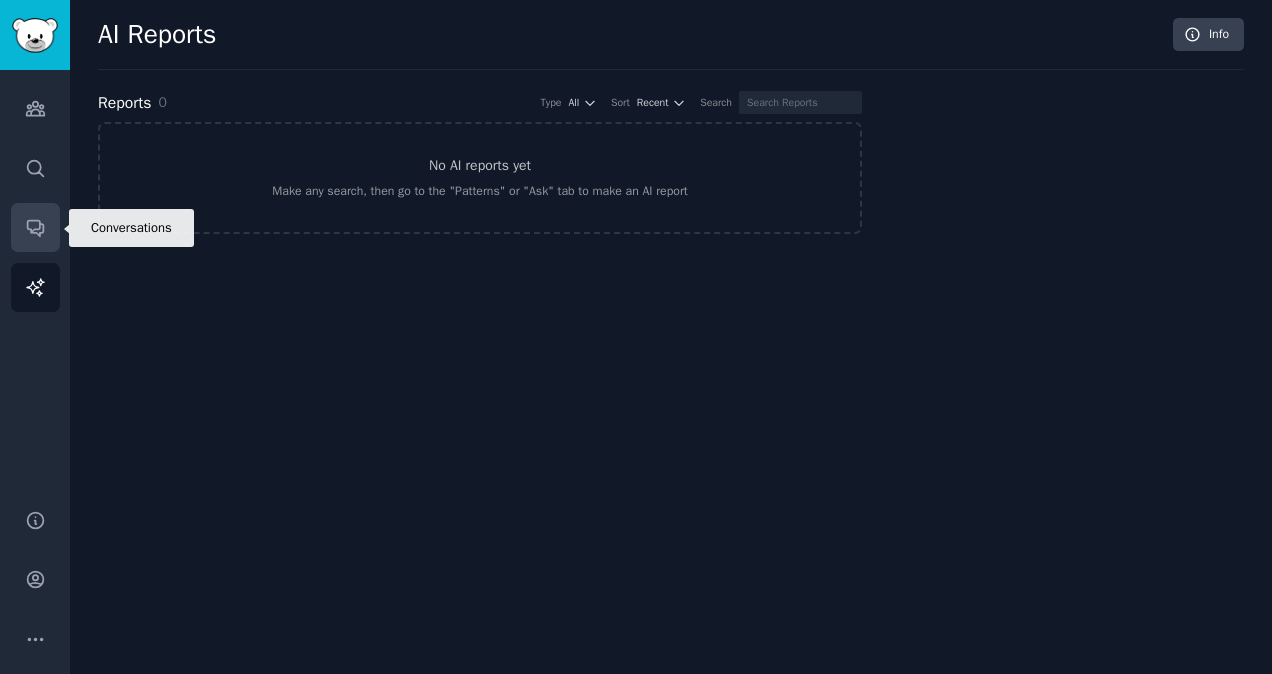 click 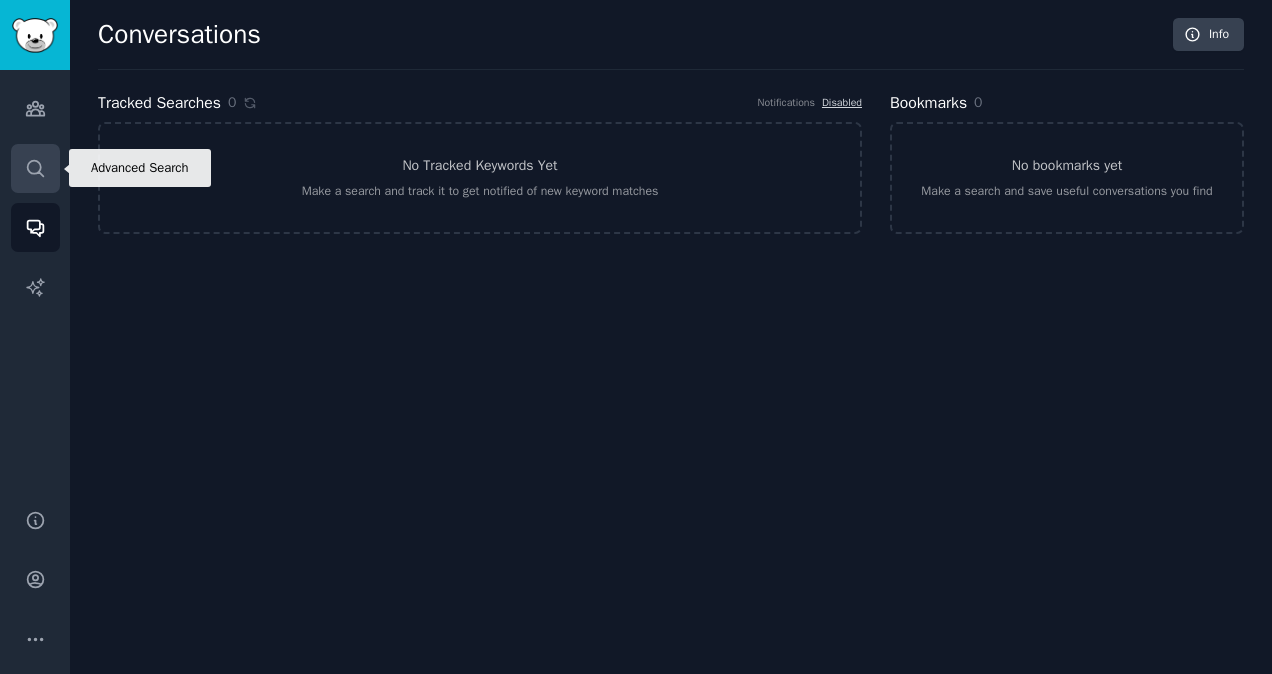 click on "Search" at bounding box center (35, 168) 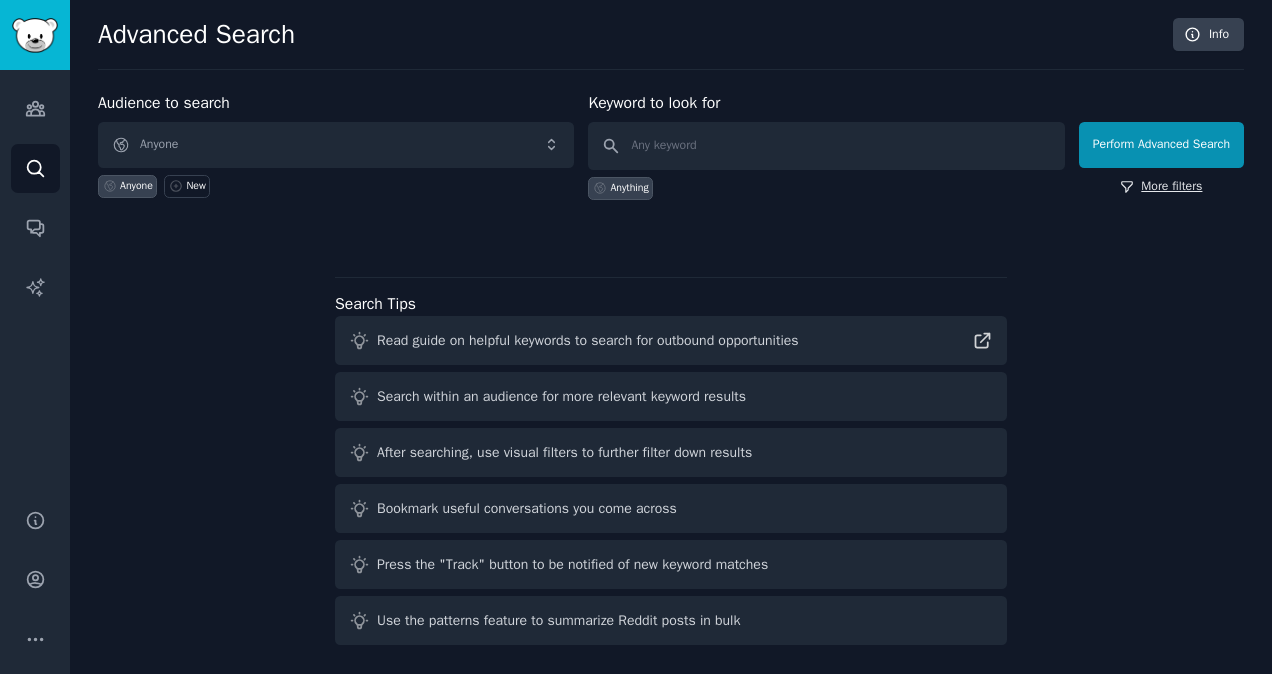 click on "More filters" at bounding box center (1161, 187) 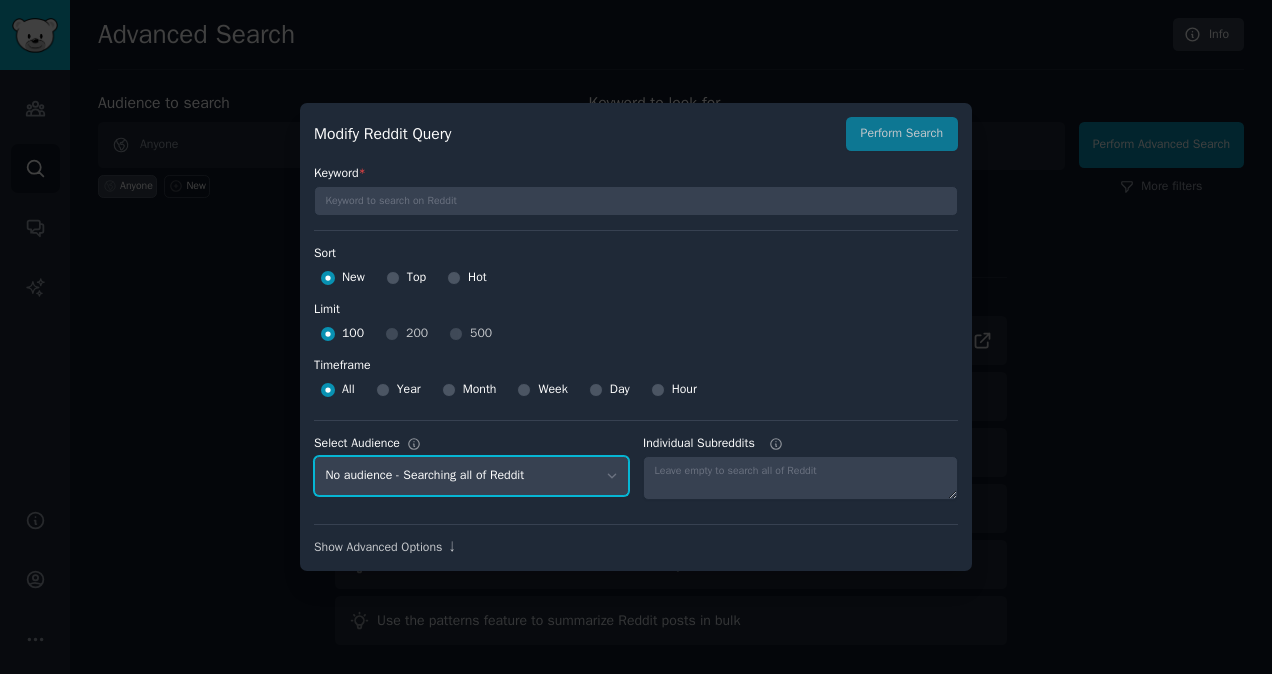 click on "No audience - Searching all of Reddit" at bounding box center (471, 476) 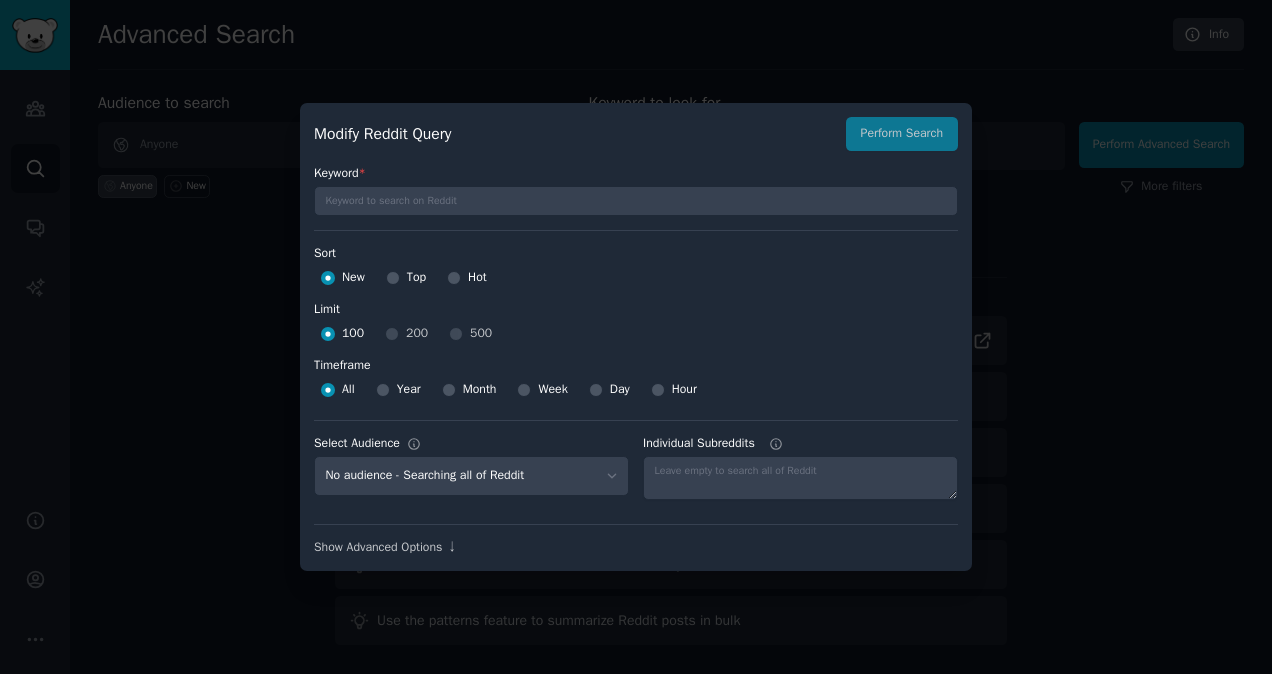 click at bounding box center (636, 337) 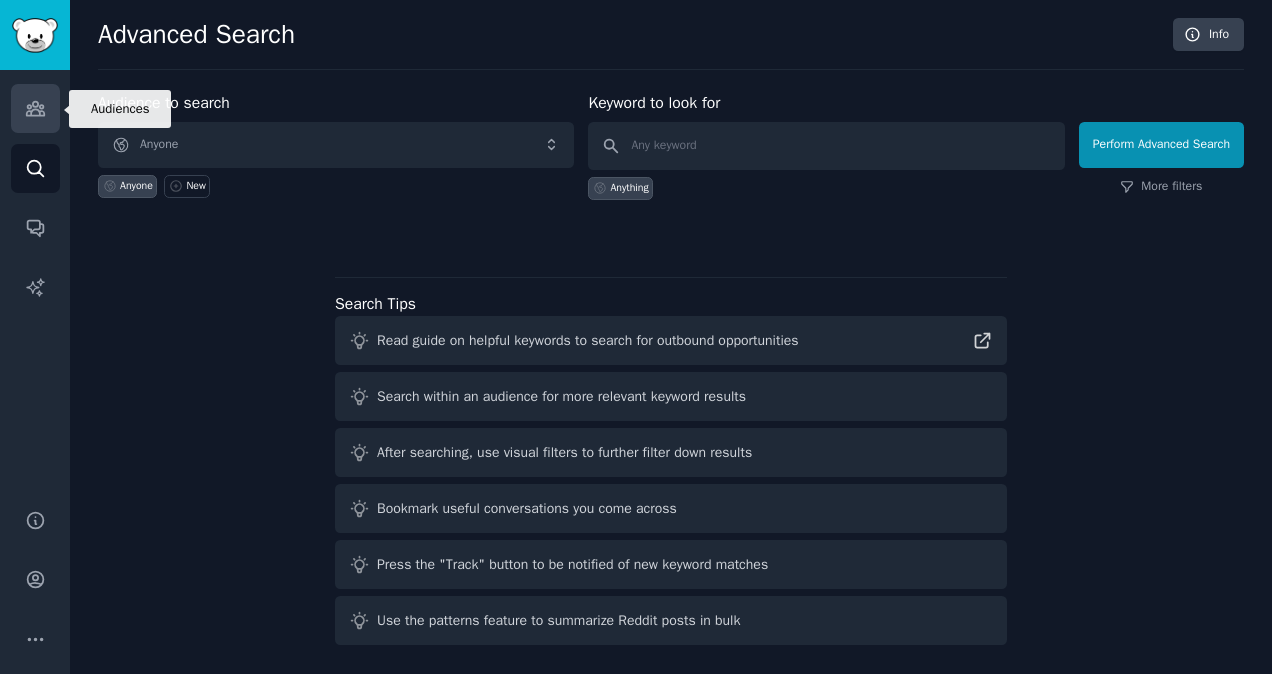 click 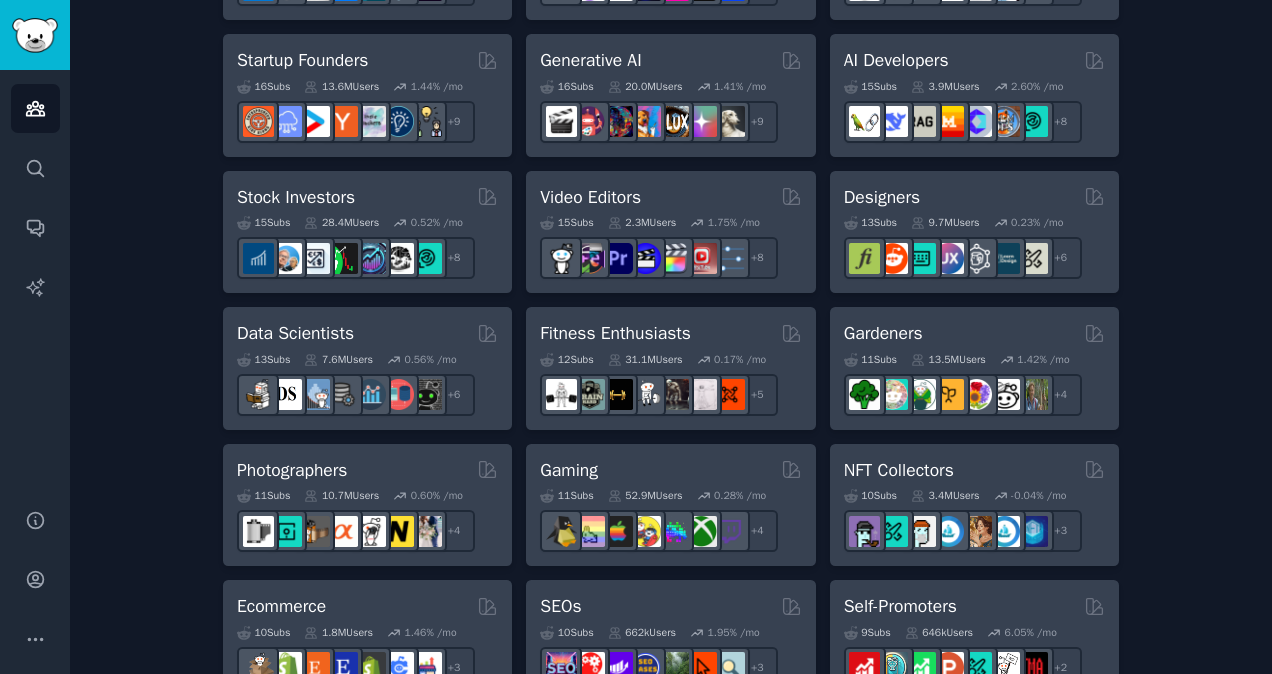 scroll, scrollTop: 0, scrollLeft: 0, axis: both 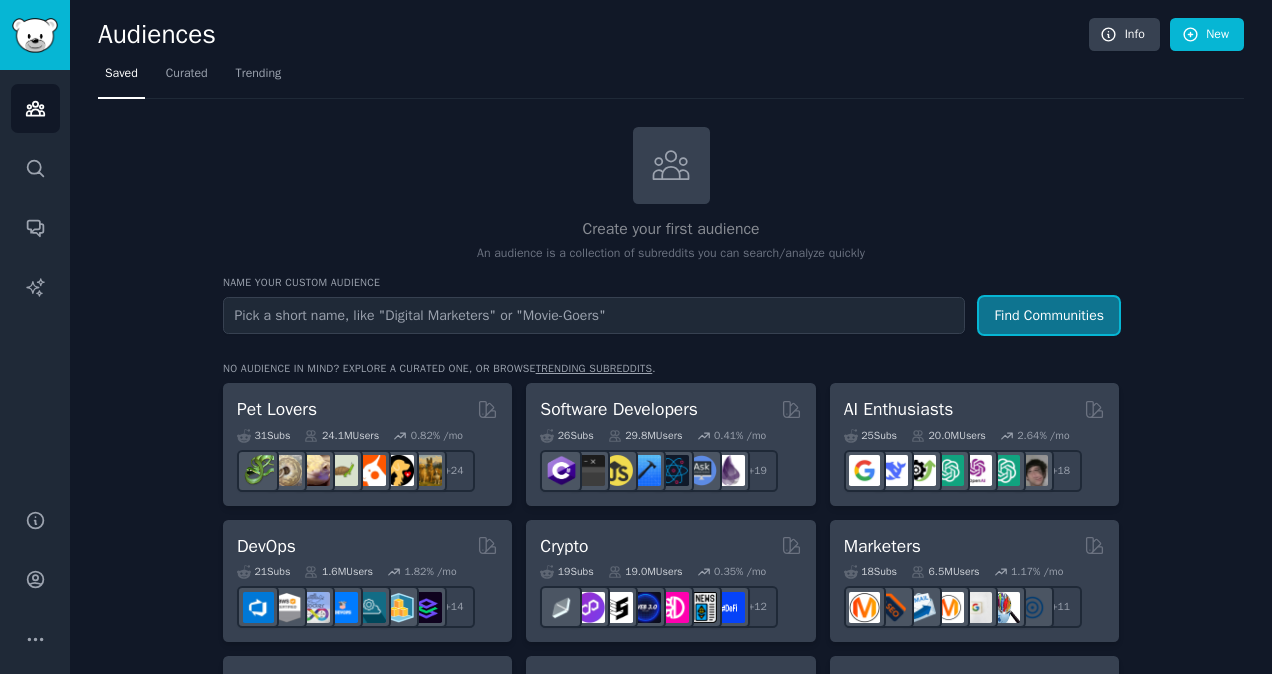 click on "Find Communities" at bounding box center [1049, 315] 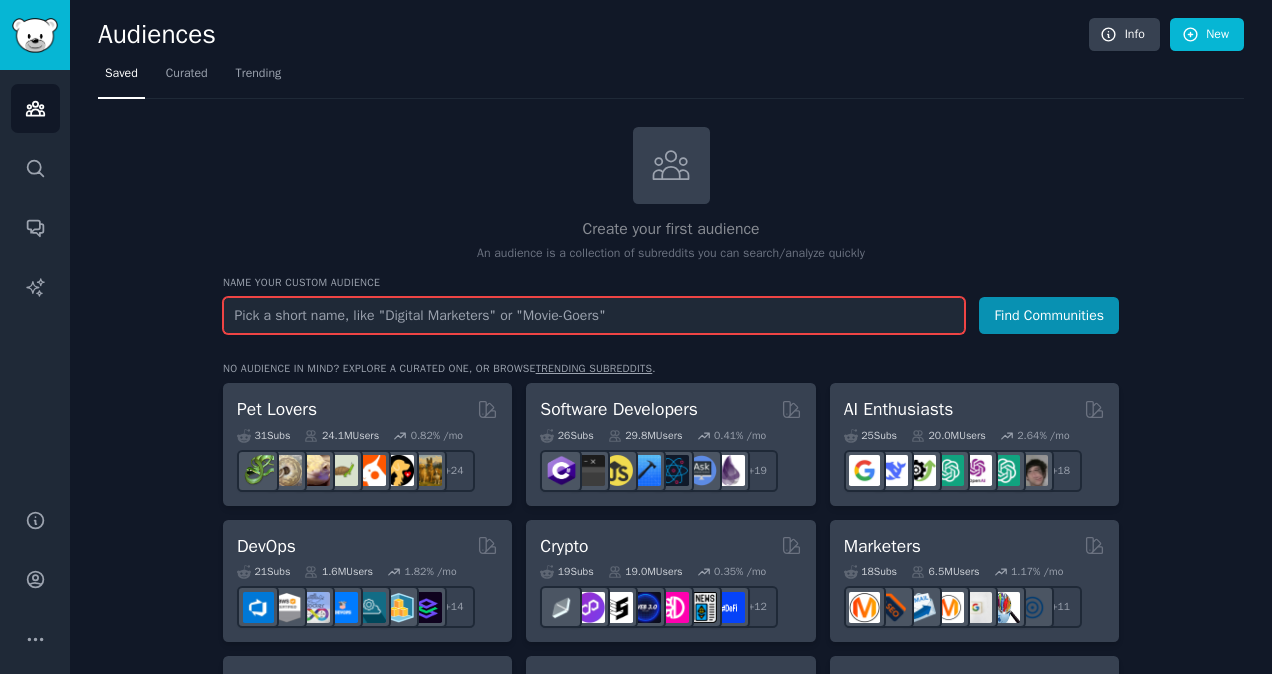 click at bounding box center [594, 315] 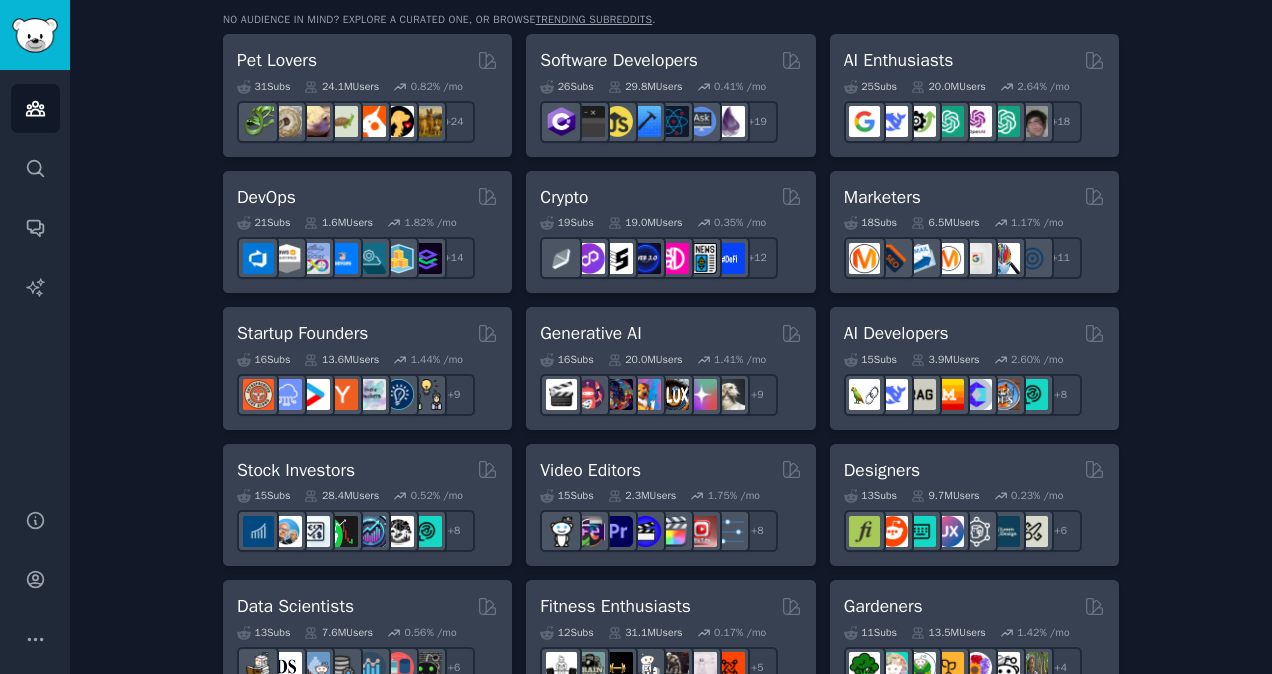 scroll, scrollTop: 376, scrollLeft: 0, axis: vertical 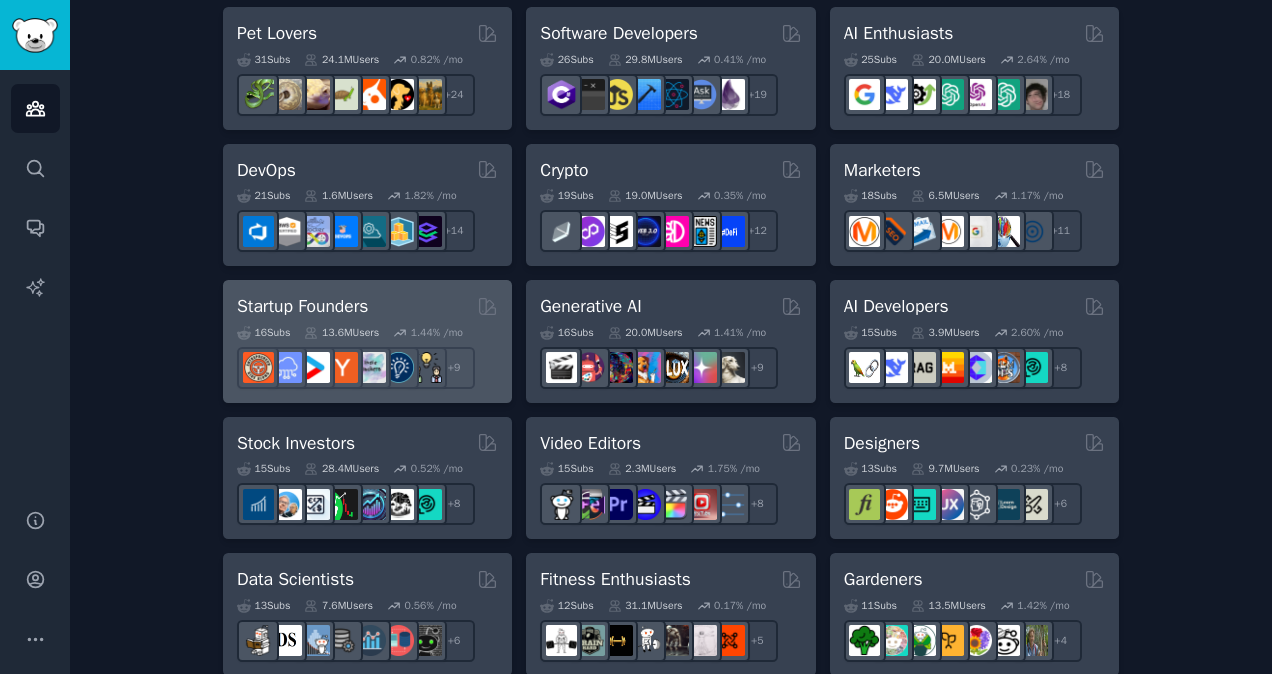click on "Startup Founders" at bounding box center (302, 306) 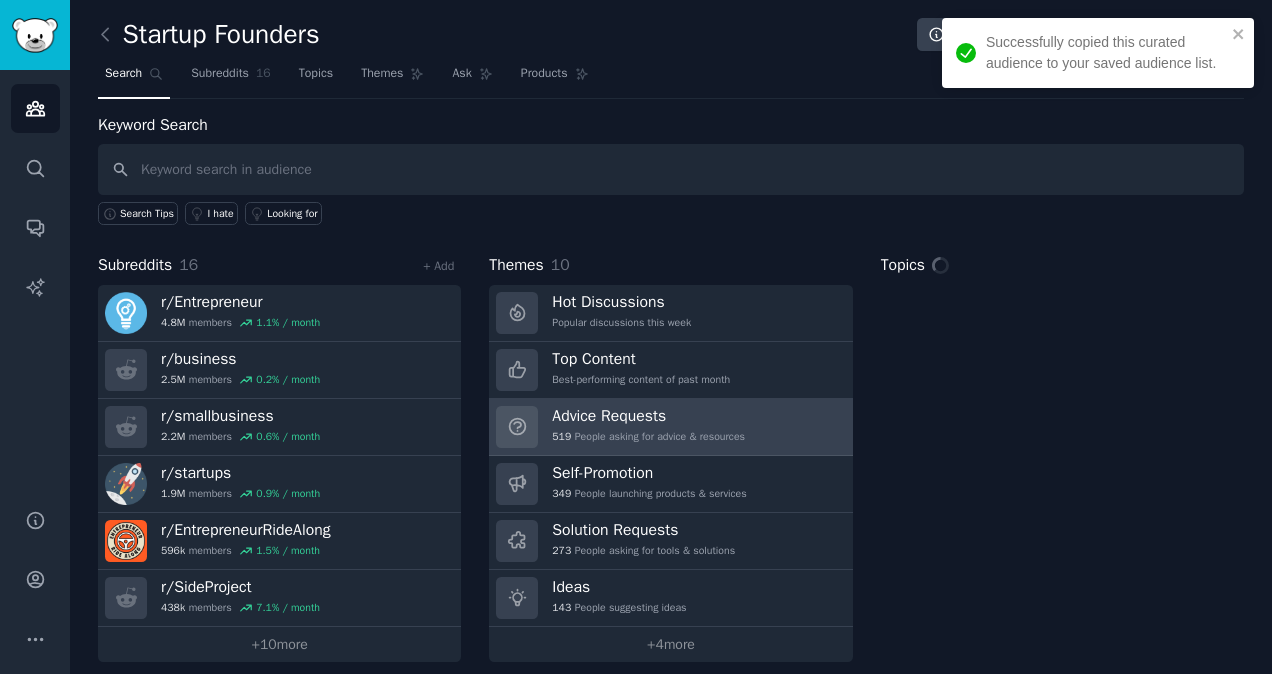 scroll, scrollTop: 15, scrollLeft: 0, axis: vertical 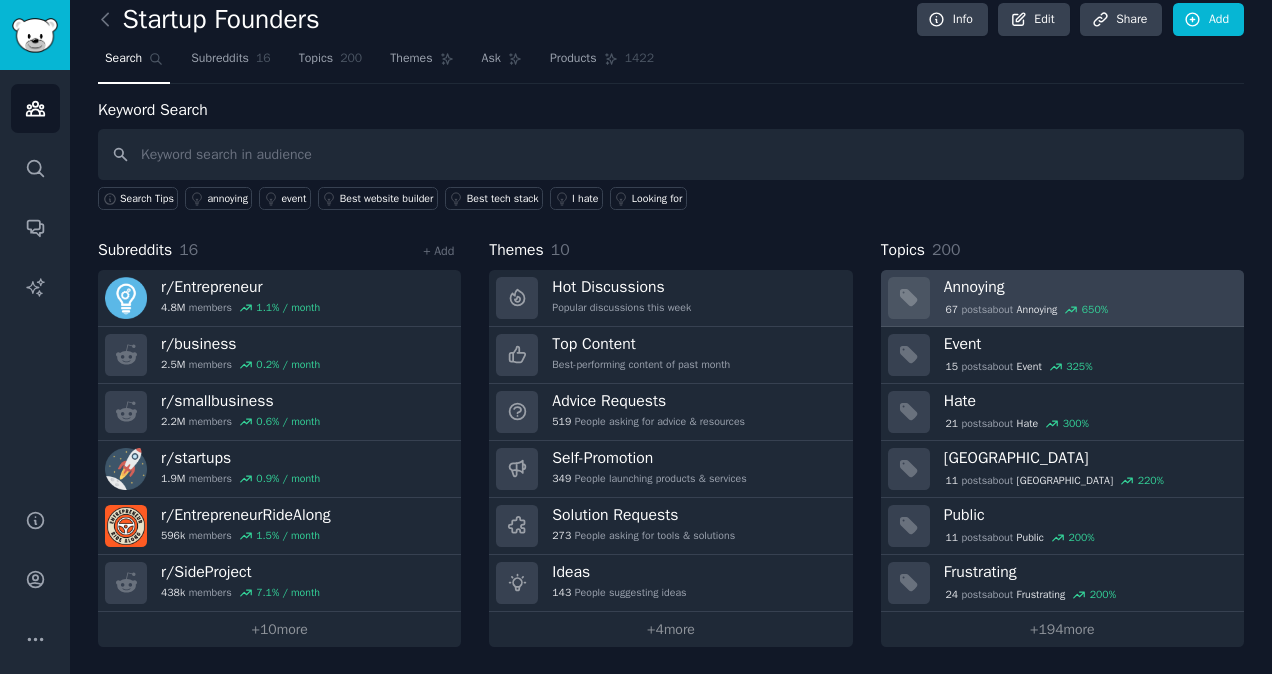click on "Annoying" at bounding box center [1037, 310] 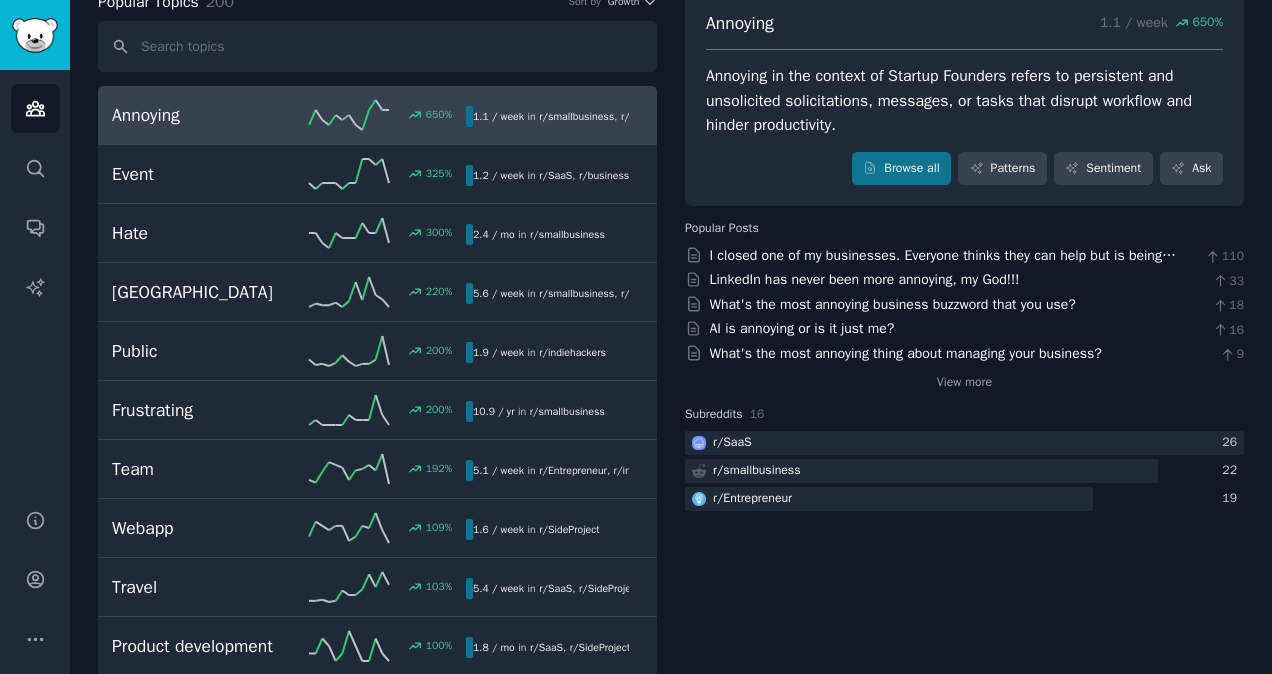 scroll, scrollTop: 94, scrollLeft: 0, axis: vertical 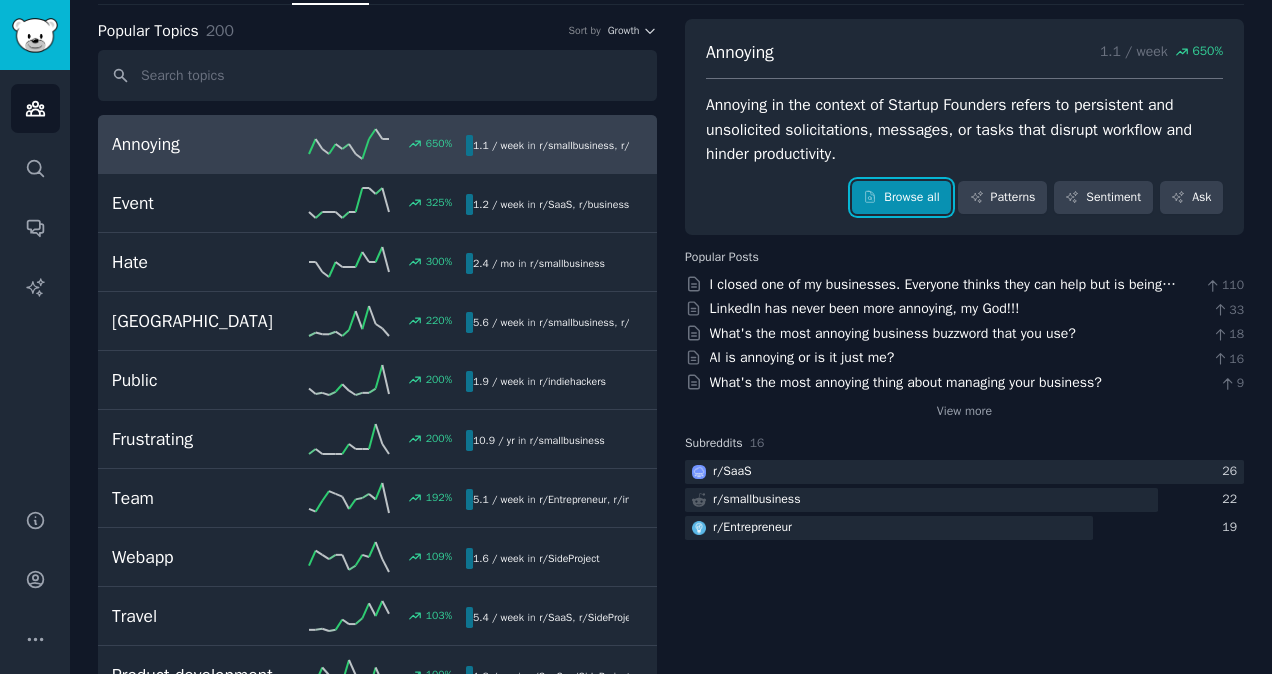 click on "Browse all" at bounding box center [901, 198] 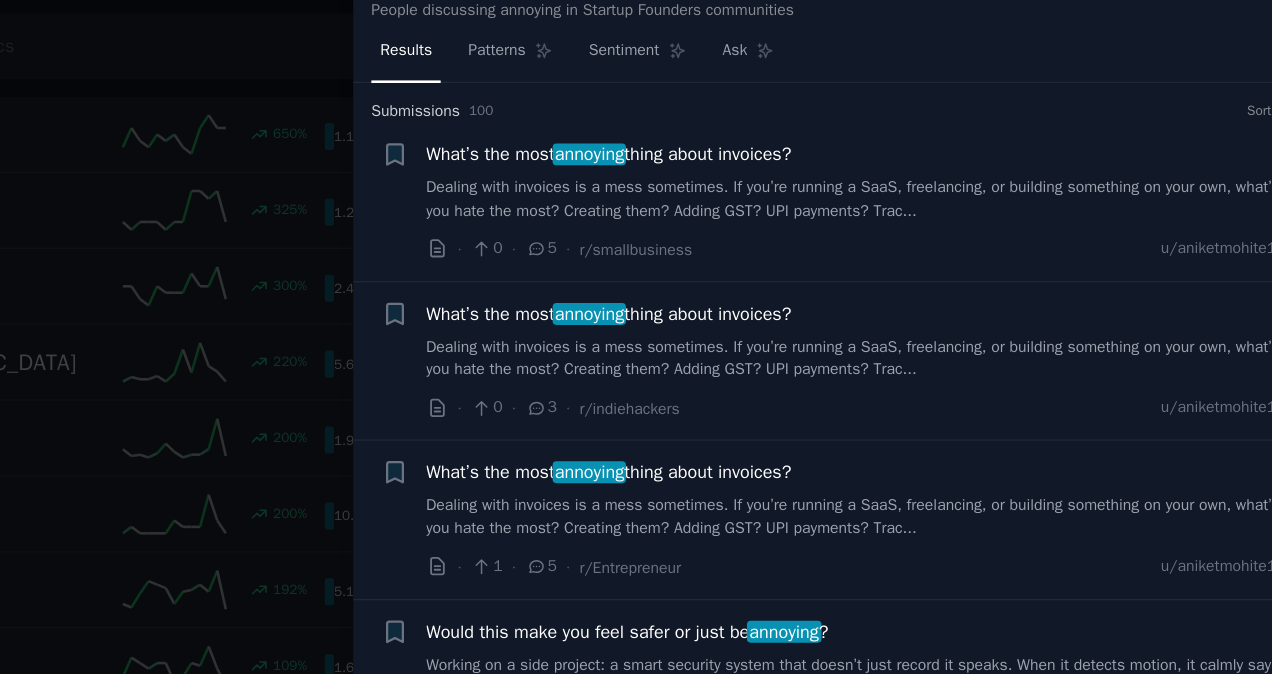 scroll, scrollTop: 0, scrollLeft: 0, axis: both 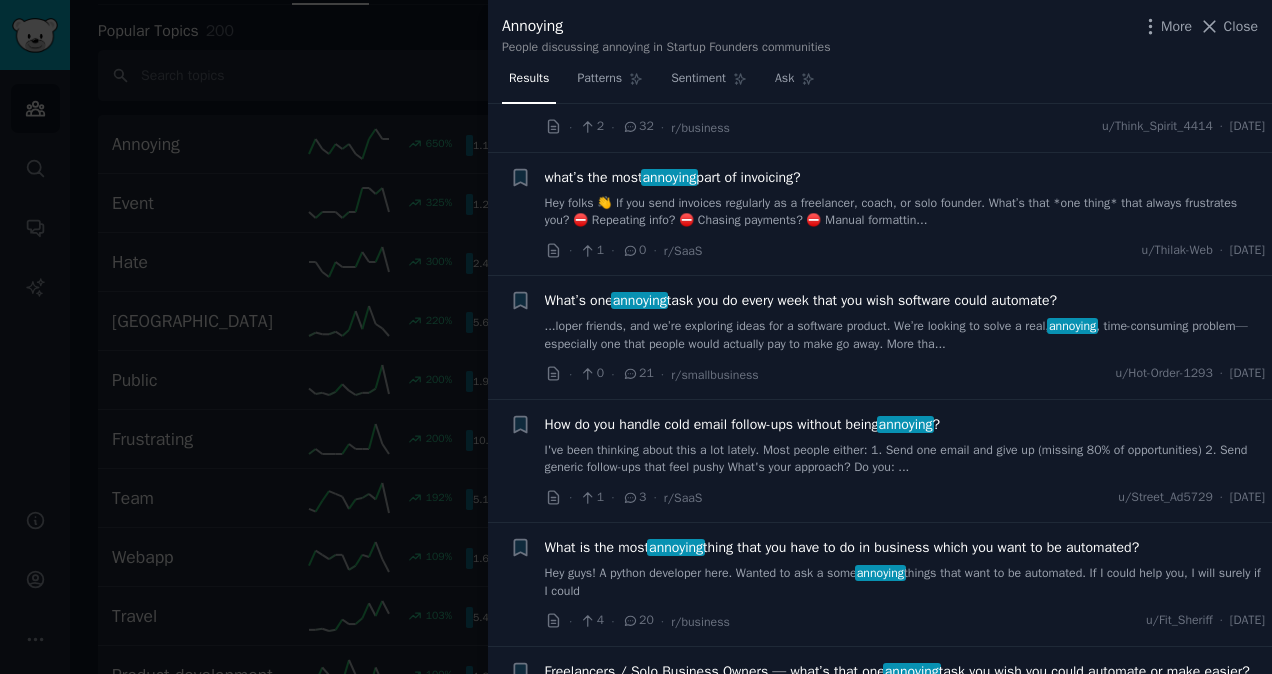 click at bounding box center (636, 337) 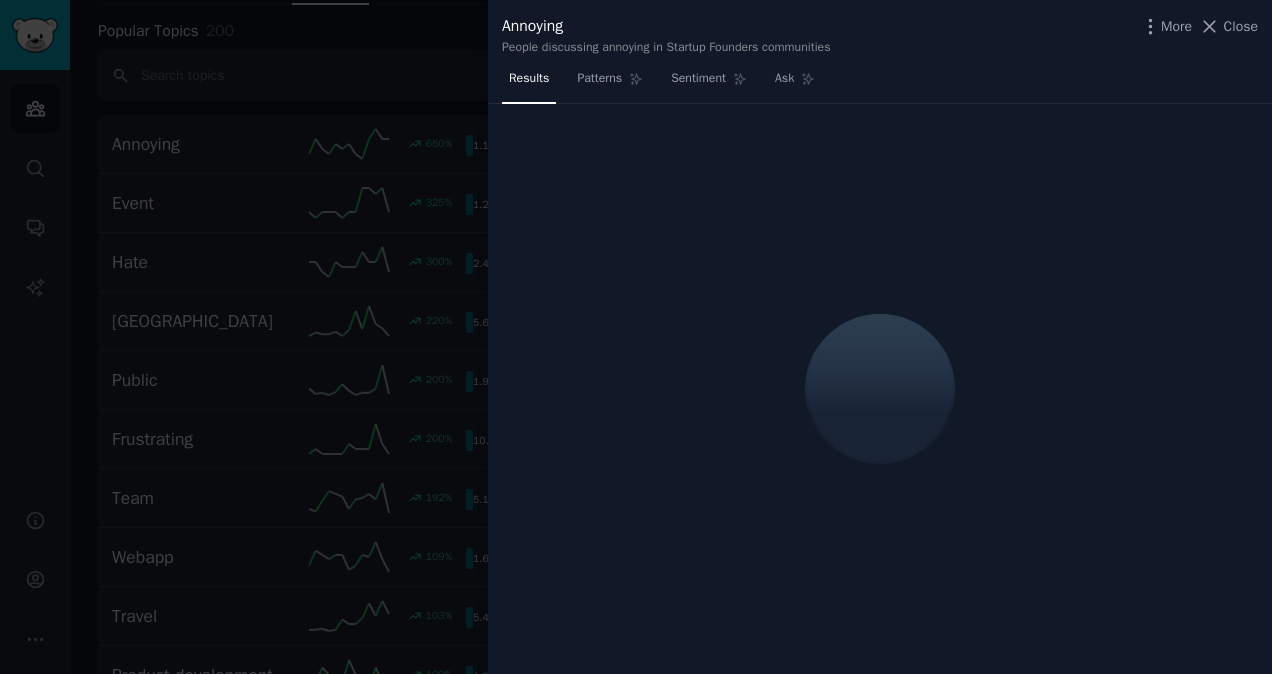 click on "Annoying 1.1 / week 650 % Annoying in the context of Startup Founders refers to persistent and unsolicited solicitations, messages, or tasks that disrupt workflow and hinder productivity. Browse all Patterns Sentiment Ask" at bounding box center (964, 127) 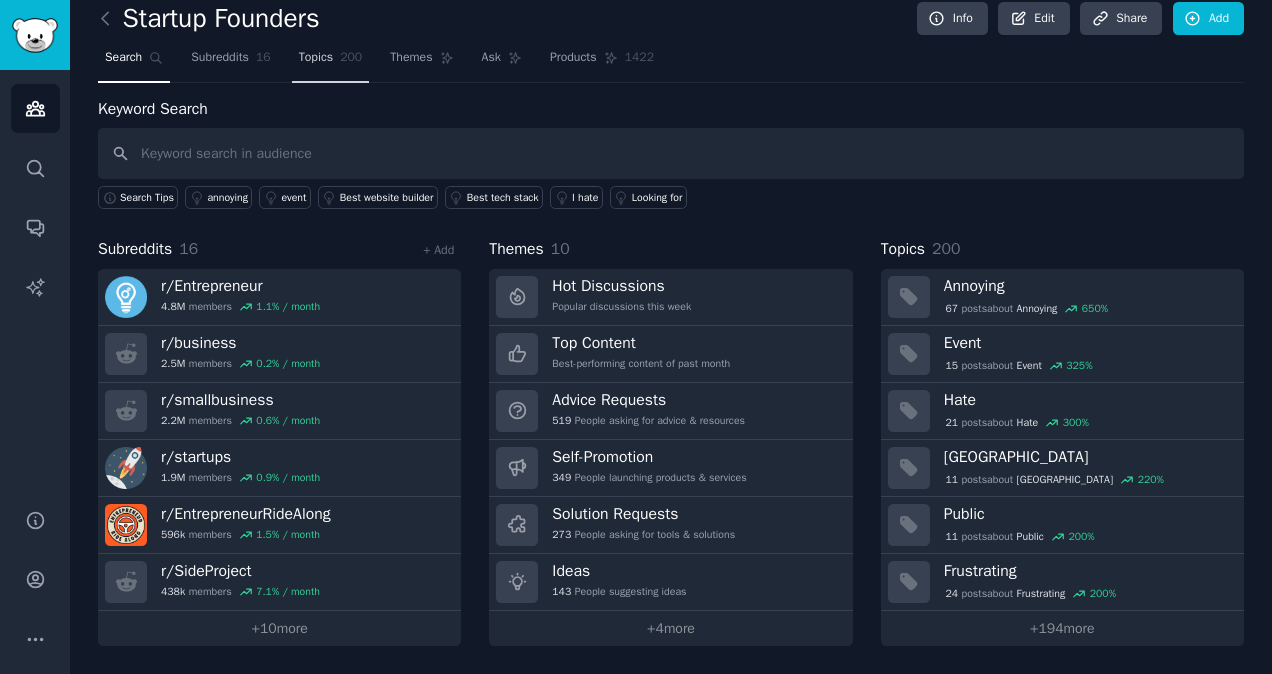 scroll, scrollTop: 15, scrollLeft: 0, axis: vertical 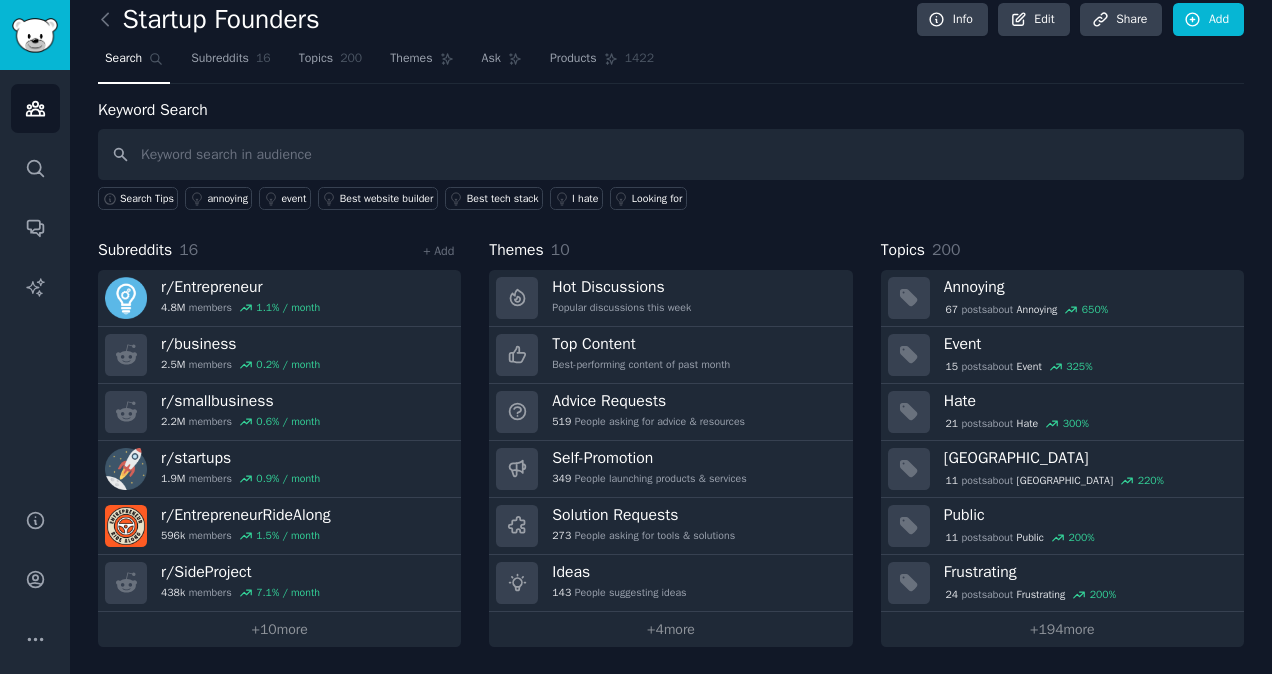 click at bounding box center [671, 154] 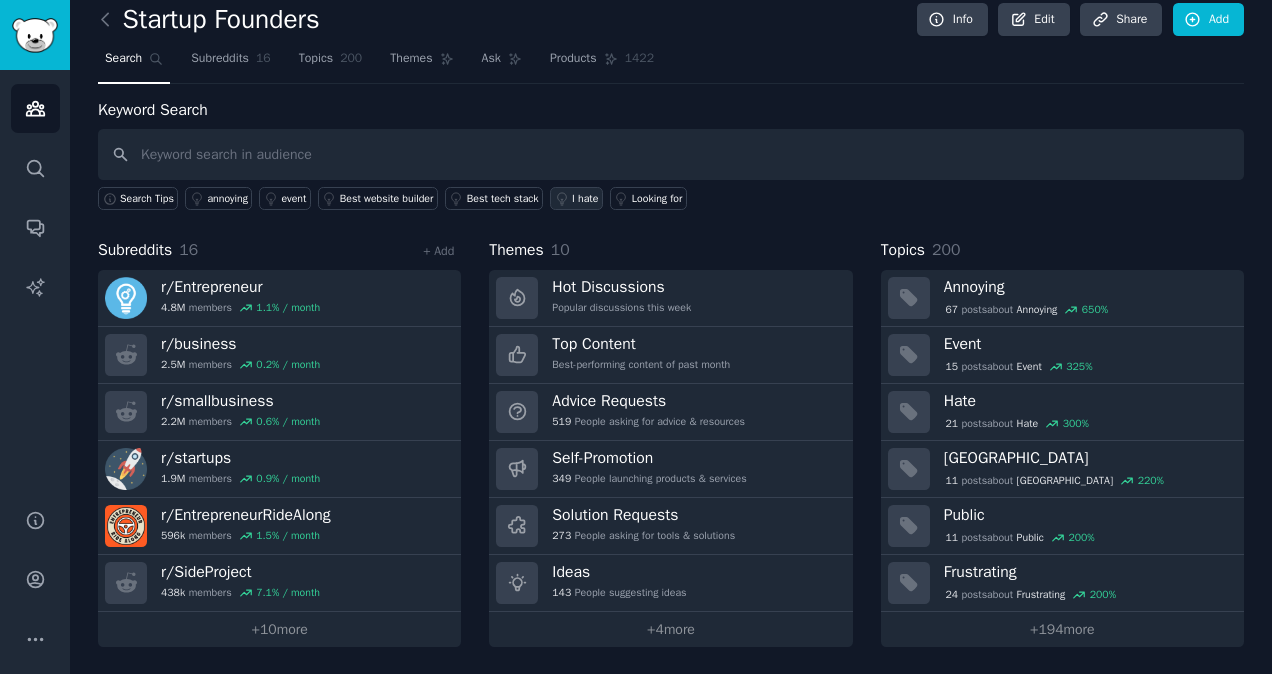 click on "I hate" at bounding box center [576, 198] 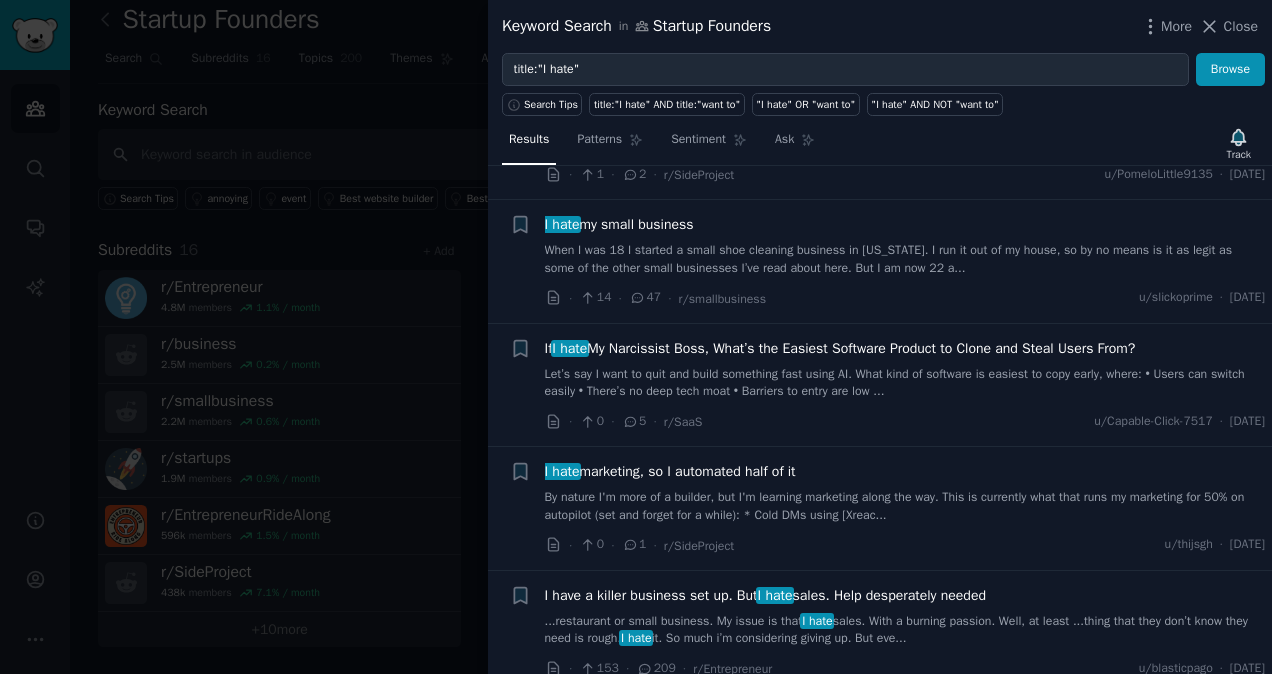 scroll, scrollTop: 807, scrollLeft: 0, axis: vertical 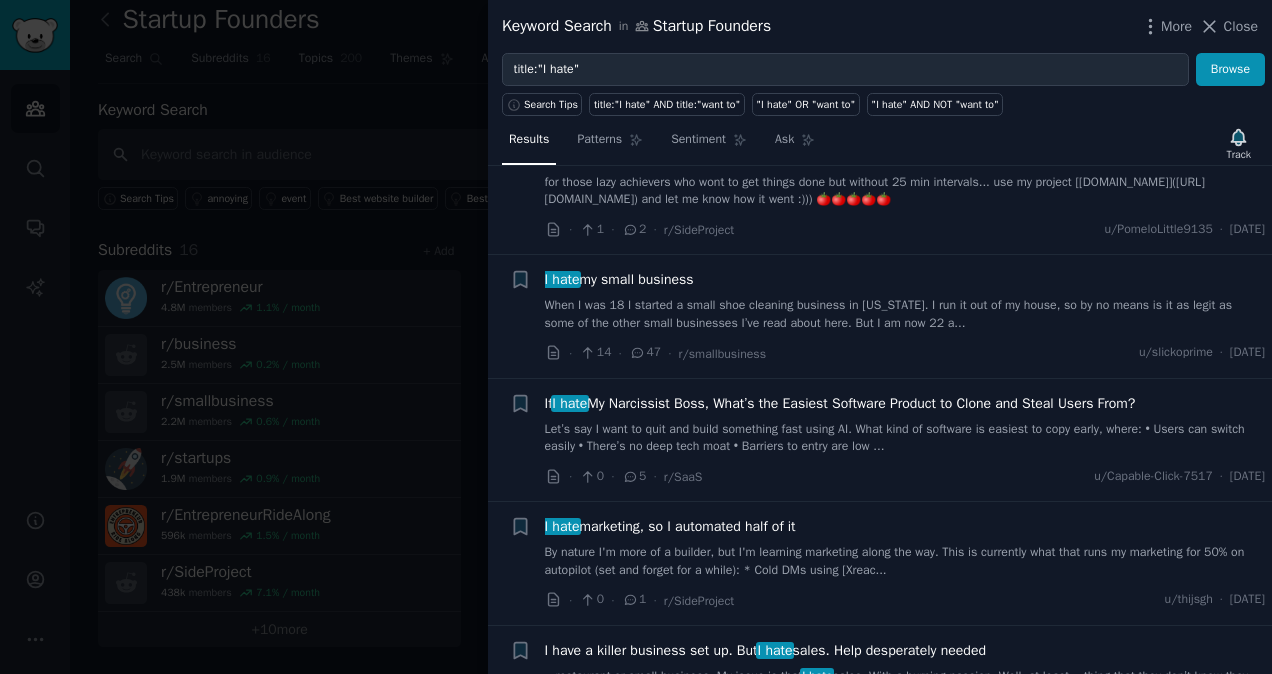 click at bounding box center (636, 337) 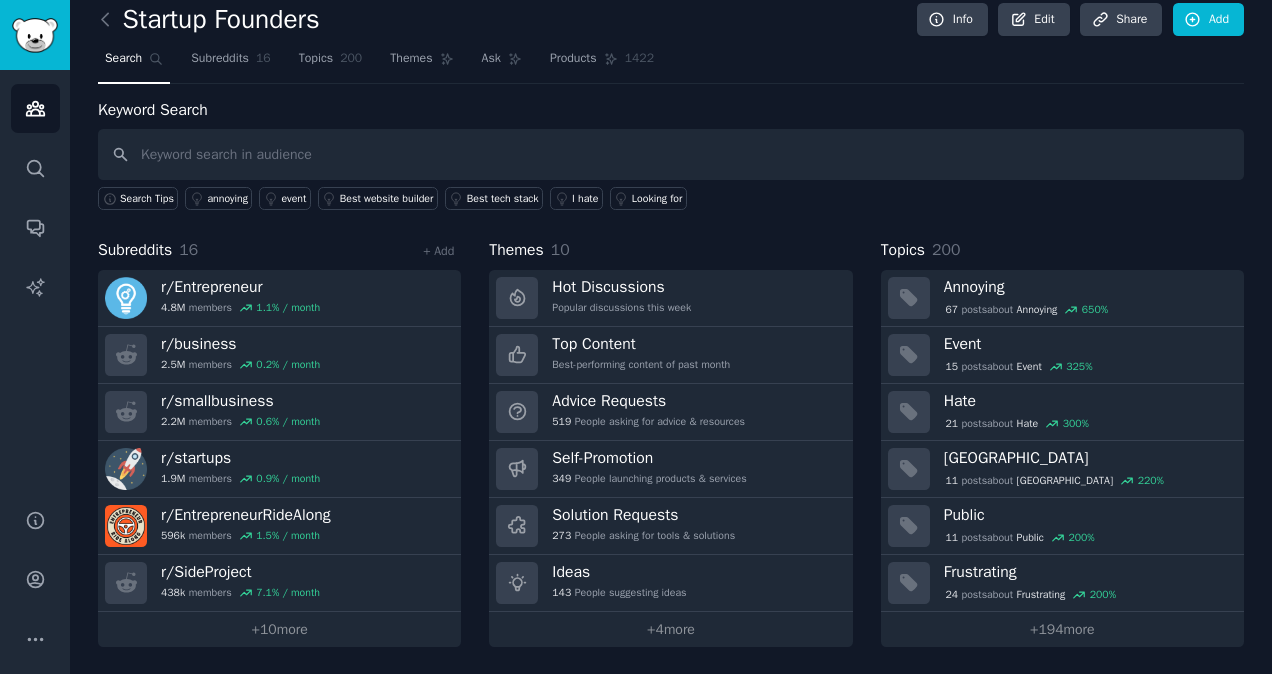 click on "Audiences Search Conversations AI Reports" at bounding box center (35, 277) 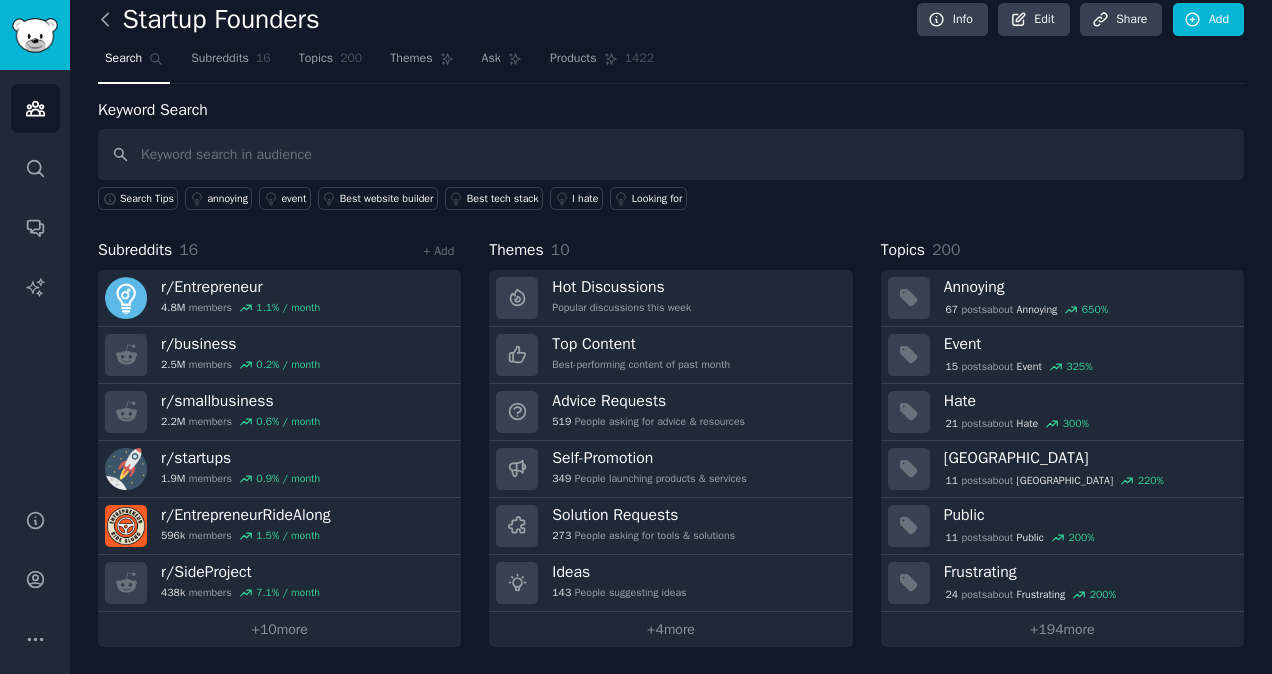 click 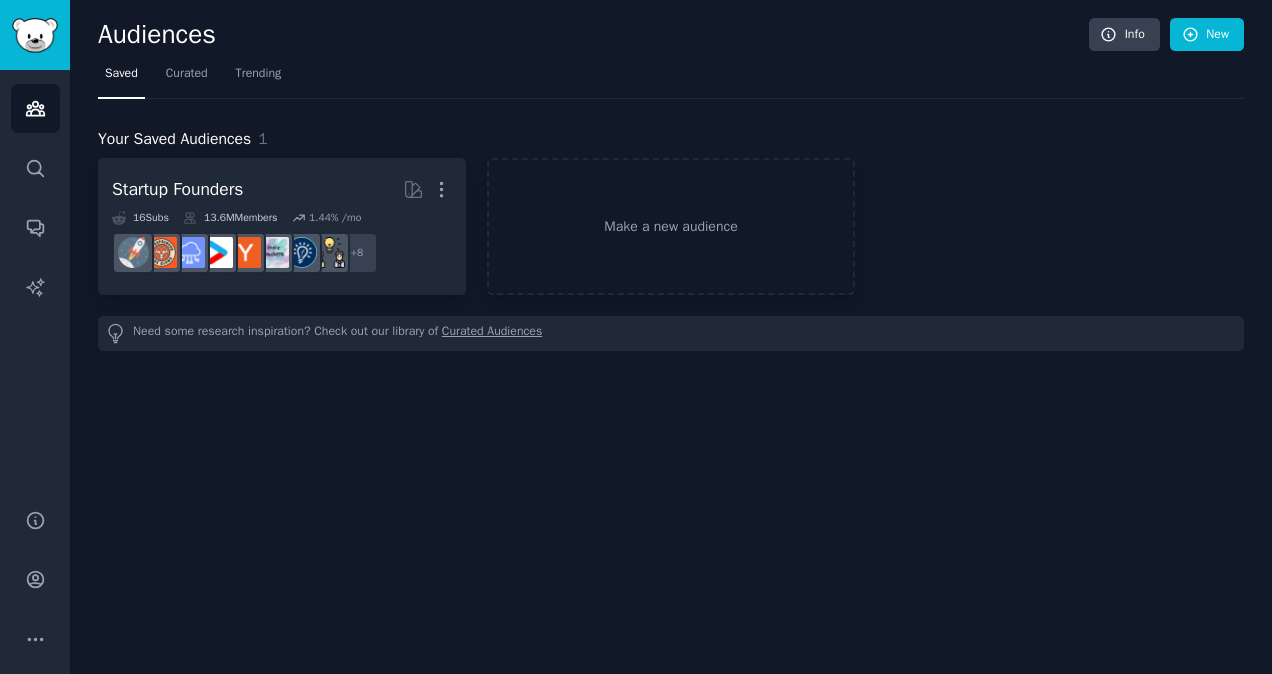 click on "Need some research inspiration? Check out our library of  Curated Audiences" at bounding box center (671, 333) 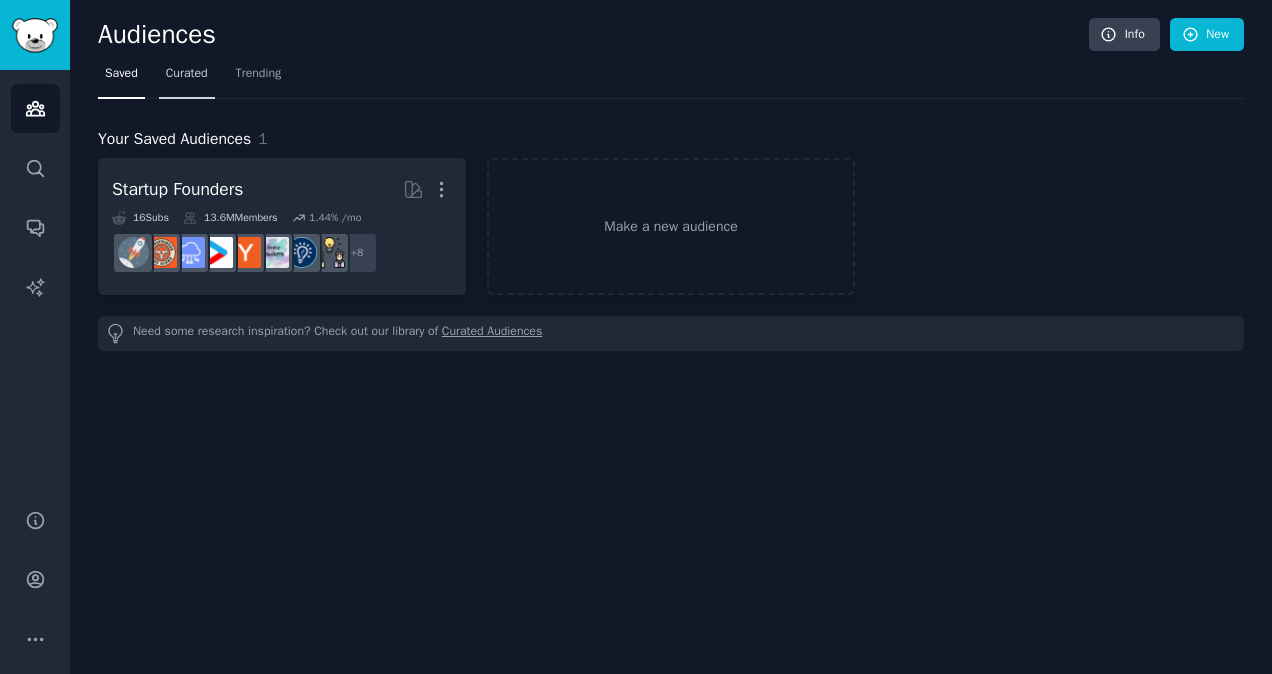 click on "Curated" at bounding box center (187, 74) 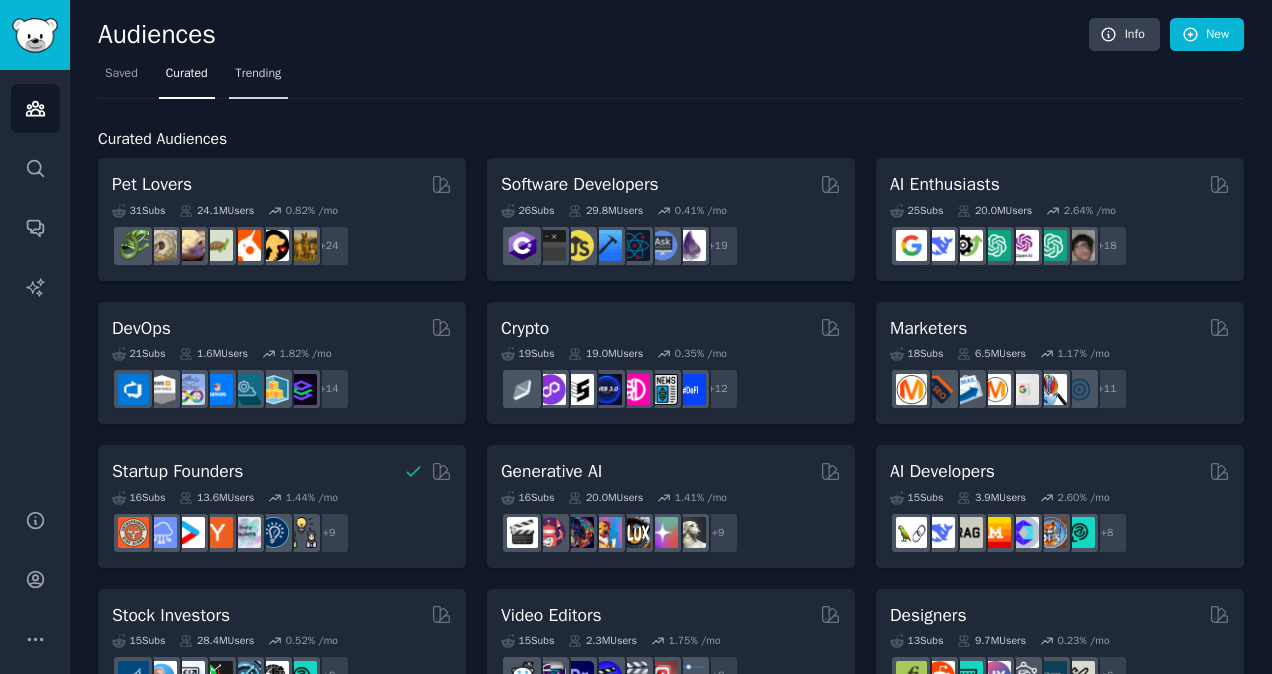 click on "Trending" at bounding box center (259, 78) 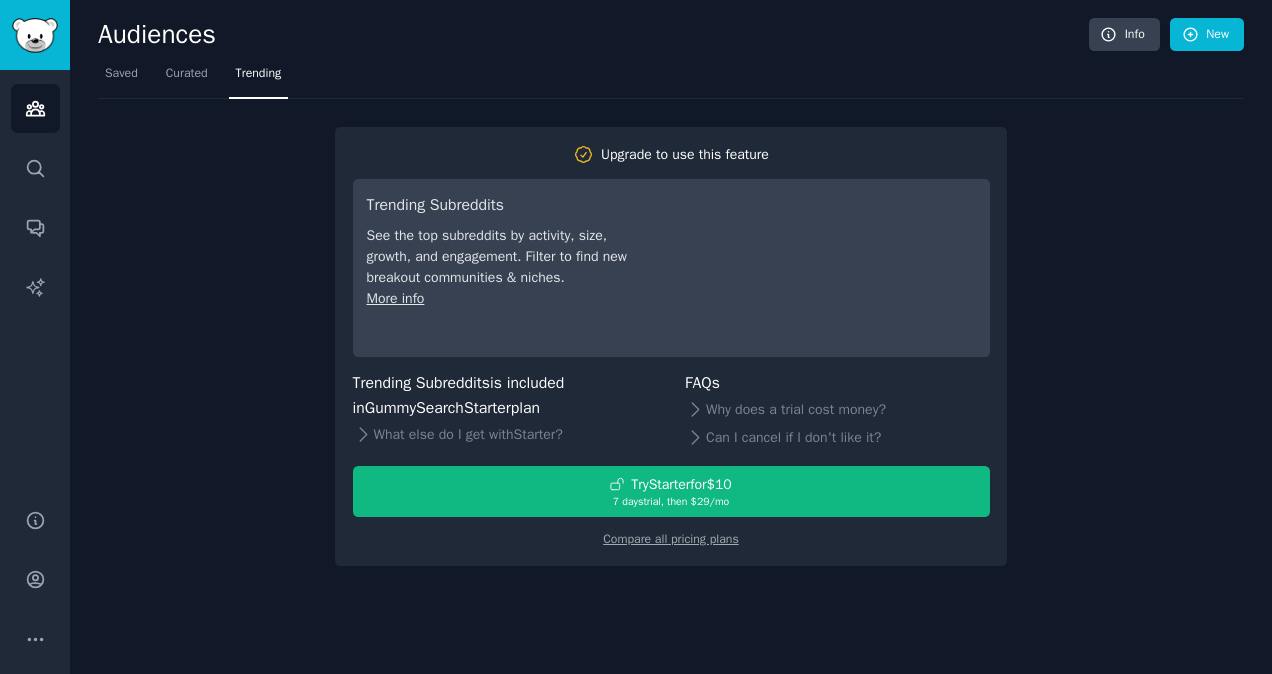 click on "Trending" at bounding box center (259, 78) 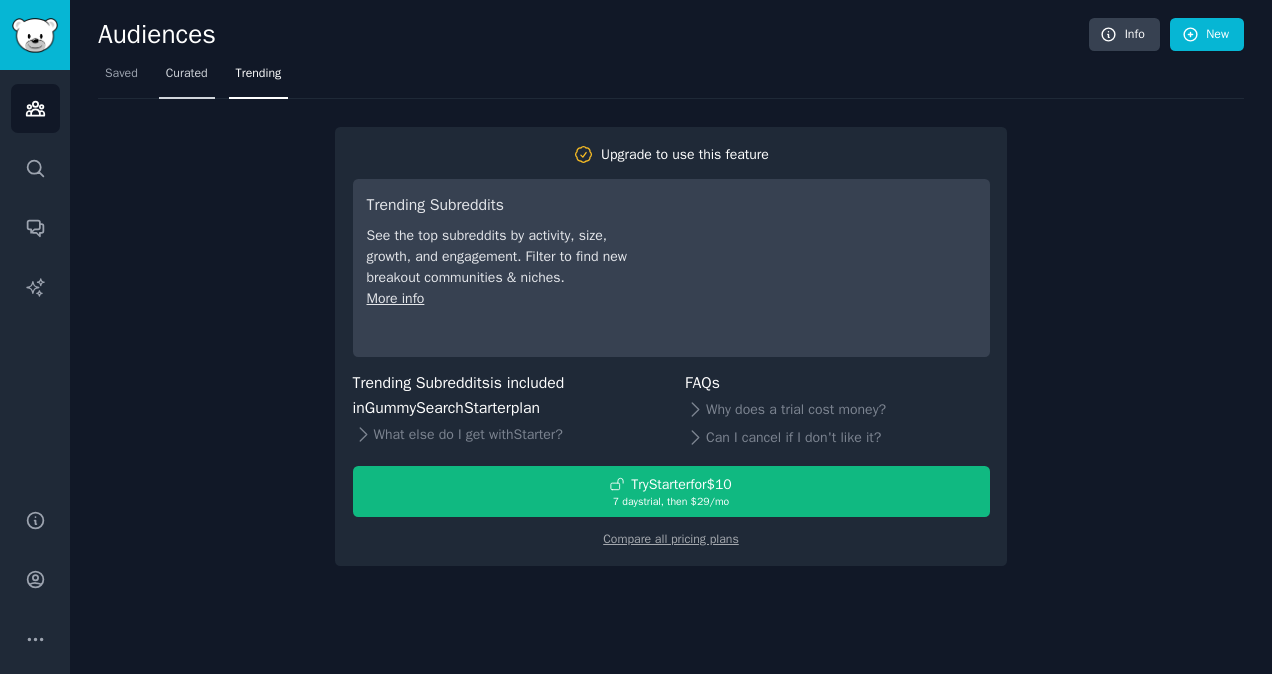 click on "Curated" at bounding box center [187, 78] 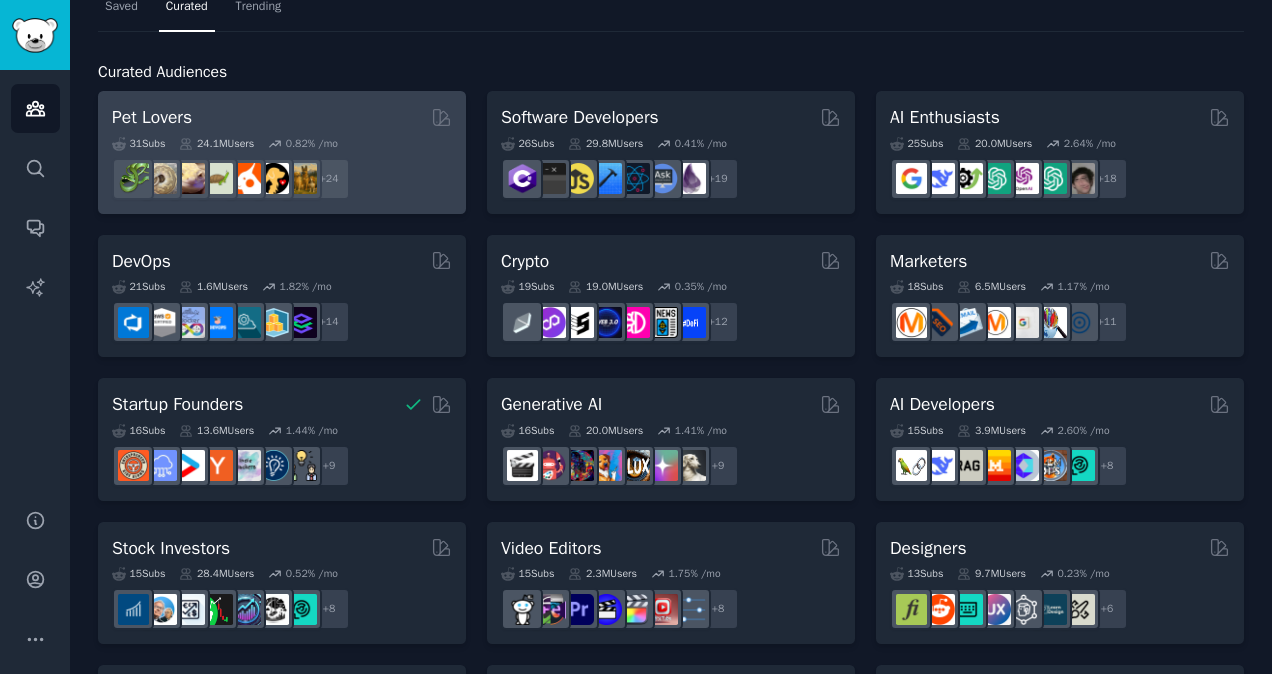 scroll, scrollTop: 0, scrollLeft: 0, axis: both 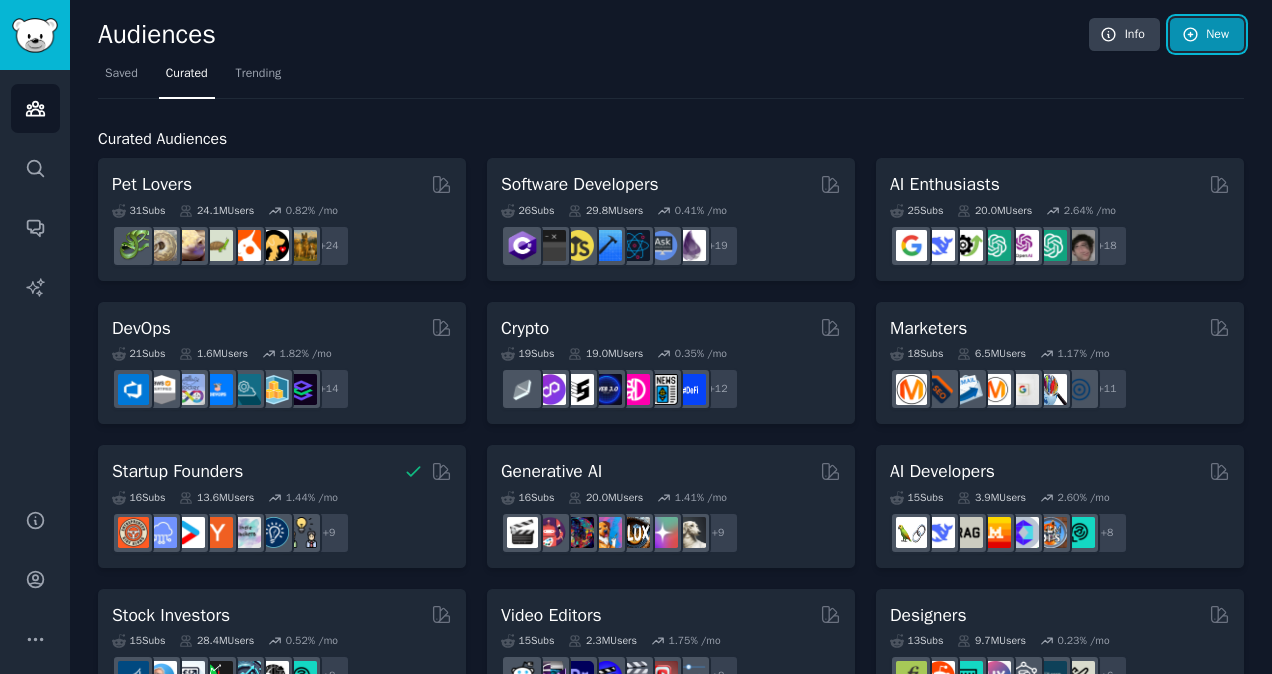 click on "New" at bounding box center (1207, 35) 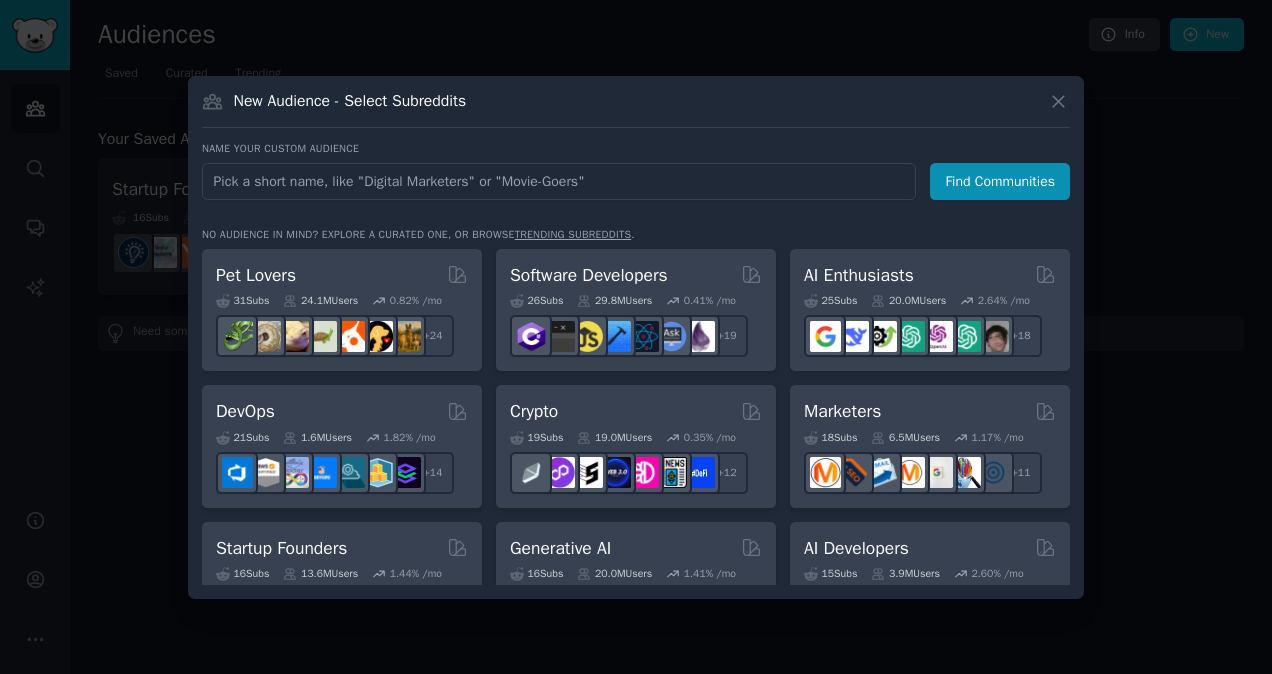 click at bounding box center (559, 181) 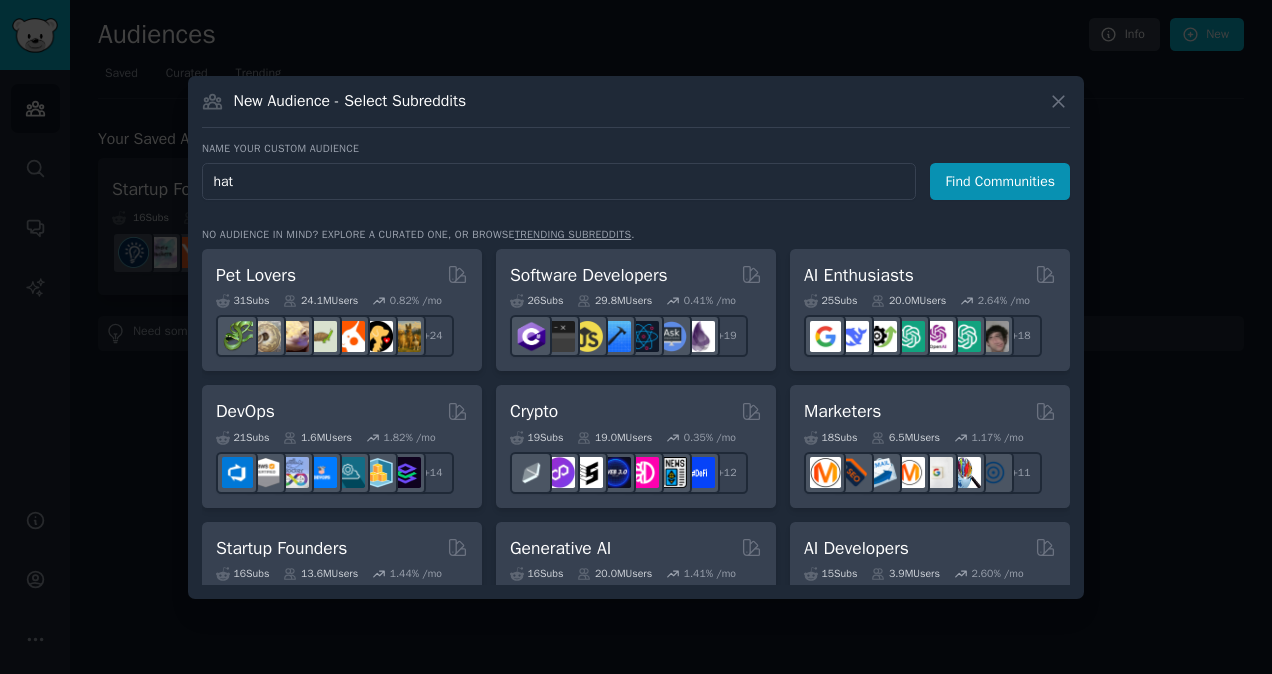 type on "hate" 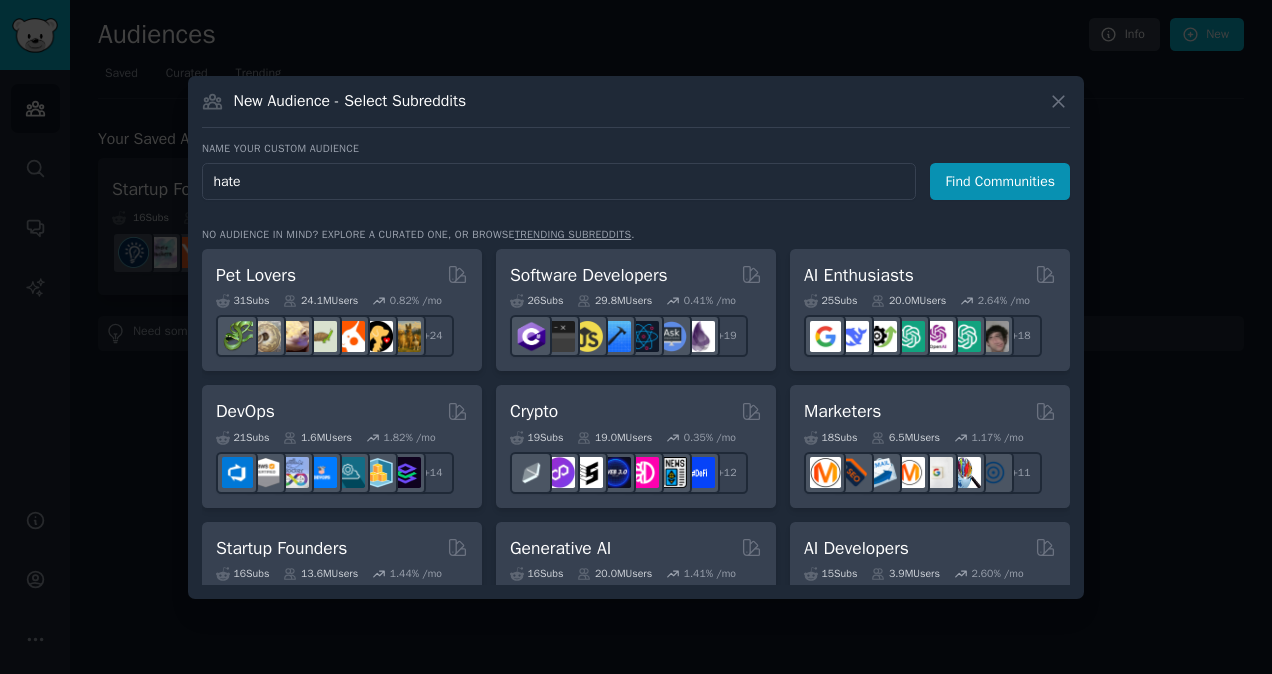 click on "Find Communities" at bounding box center (1000, 181) 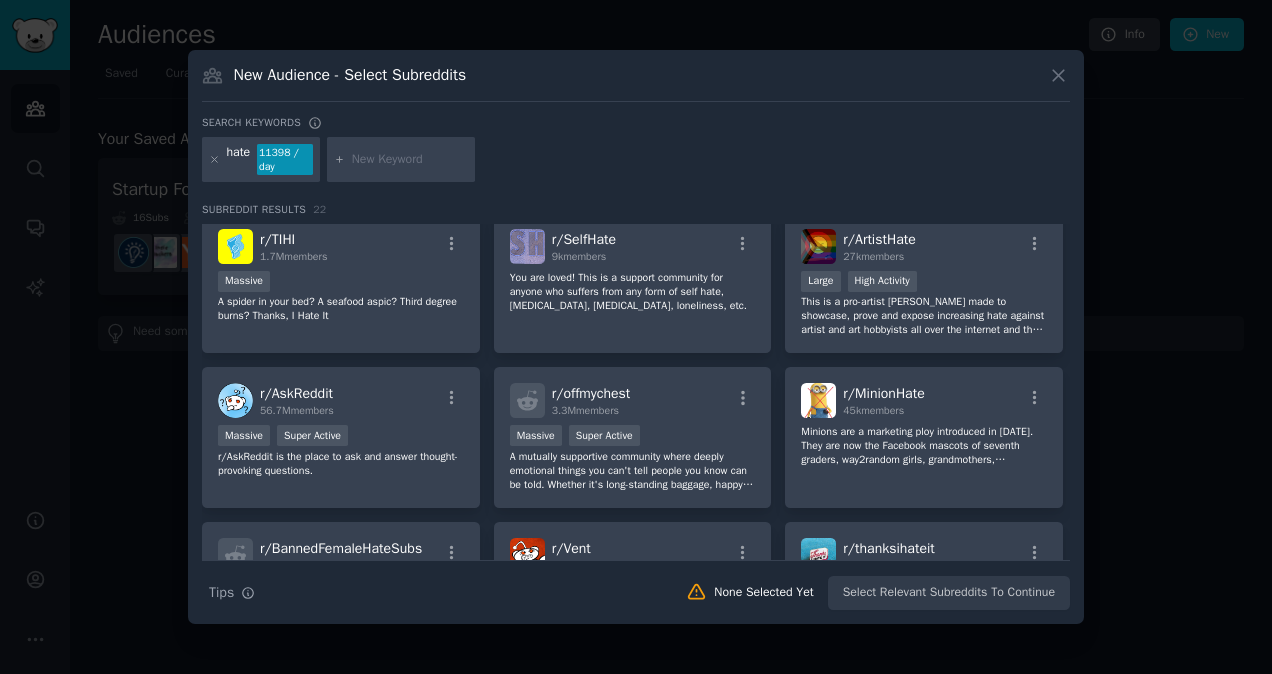scroll, scrollTop: 0, scrollLeft: 0, axis: both 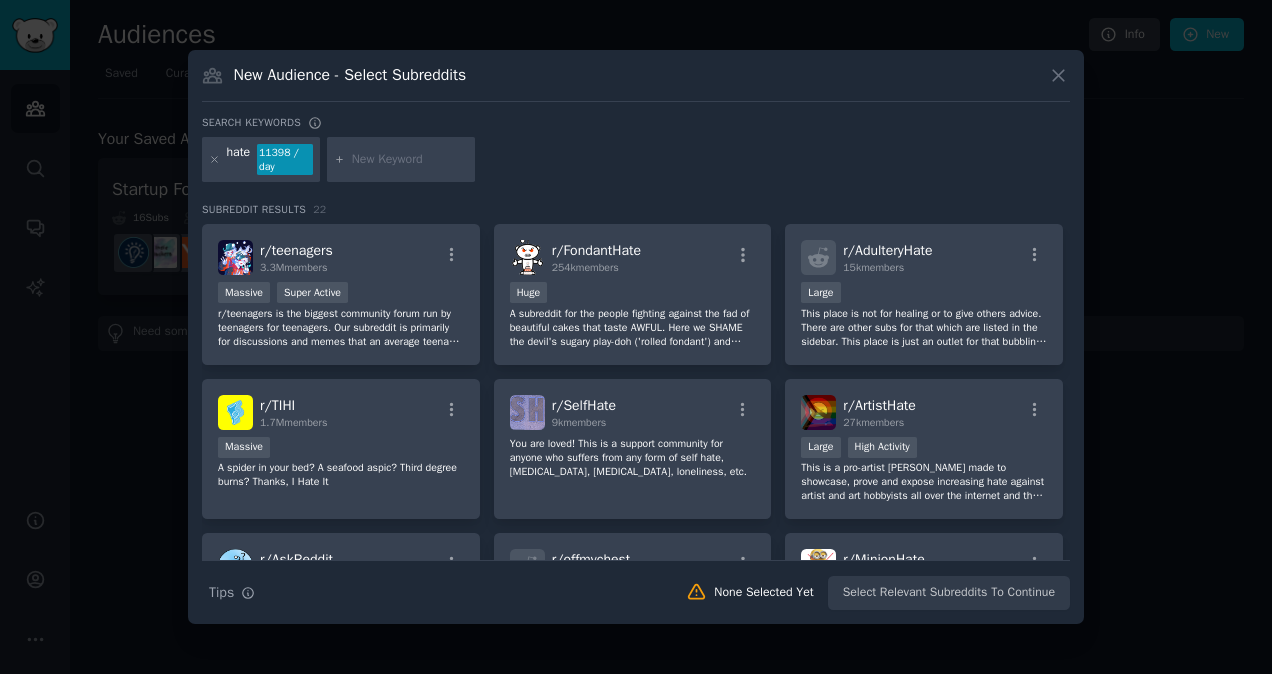 click at bounding box center (636, 337) 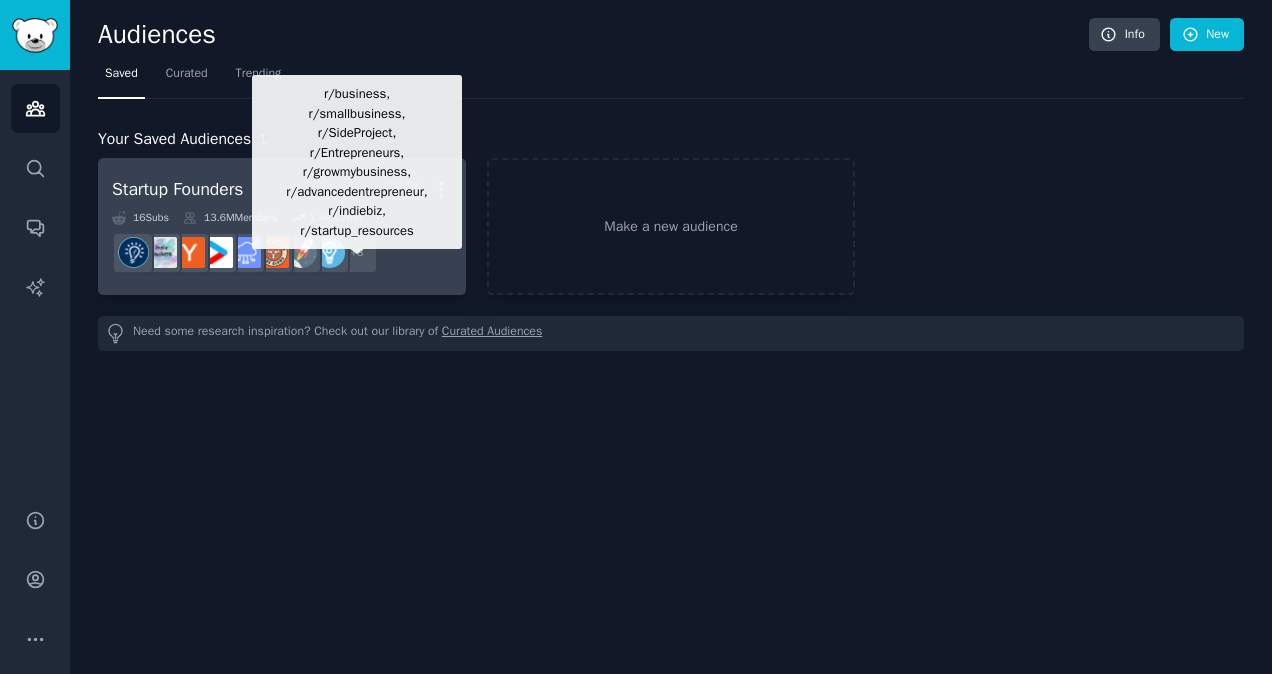 click on "+ 8" at bounding box center (357, 253) 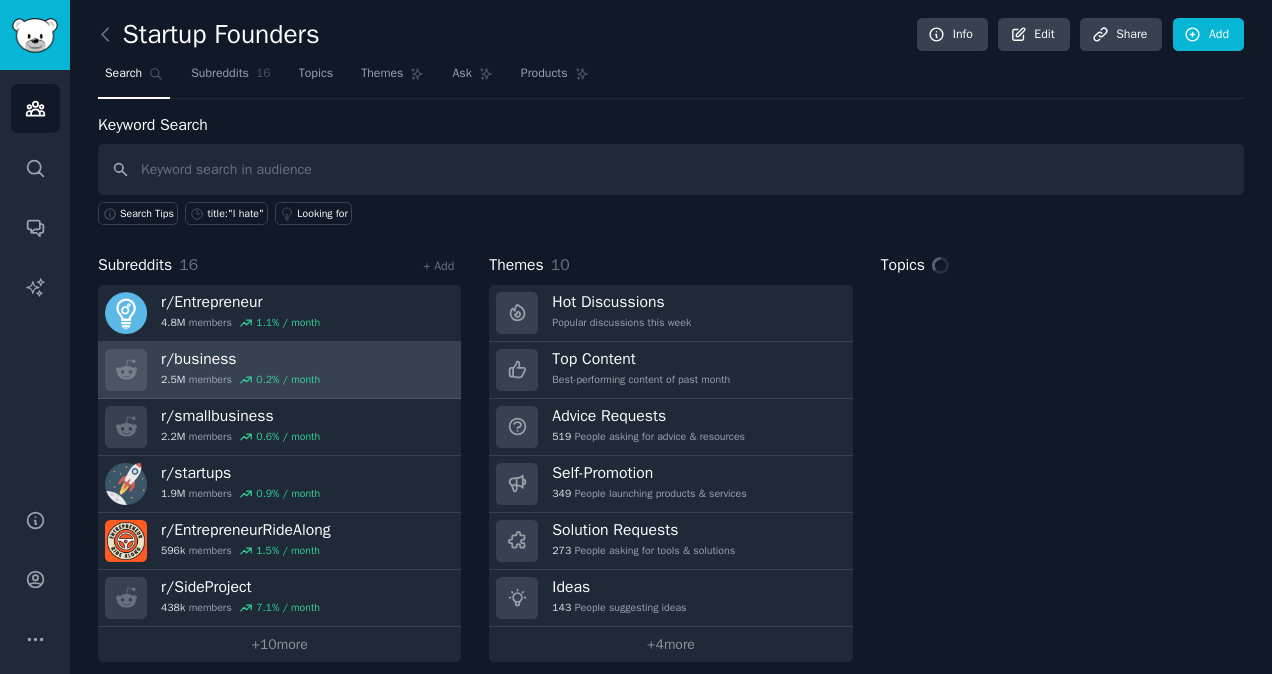 scroll, scrollTop: 15, scrollLeft: 0, axis: vertical 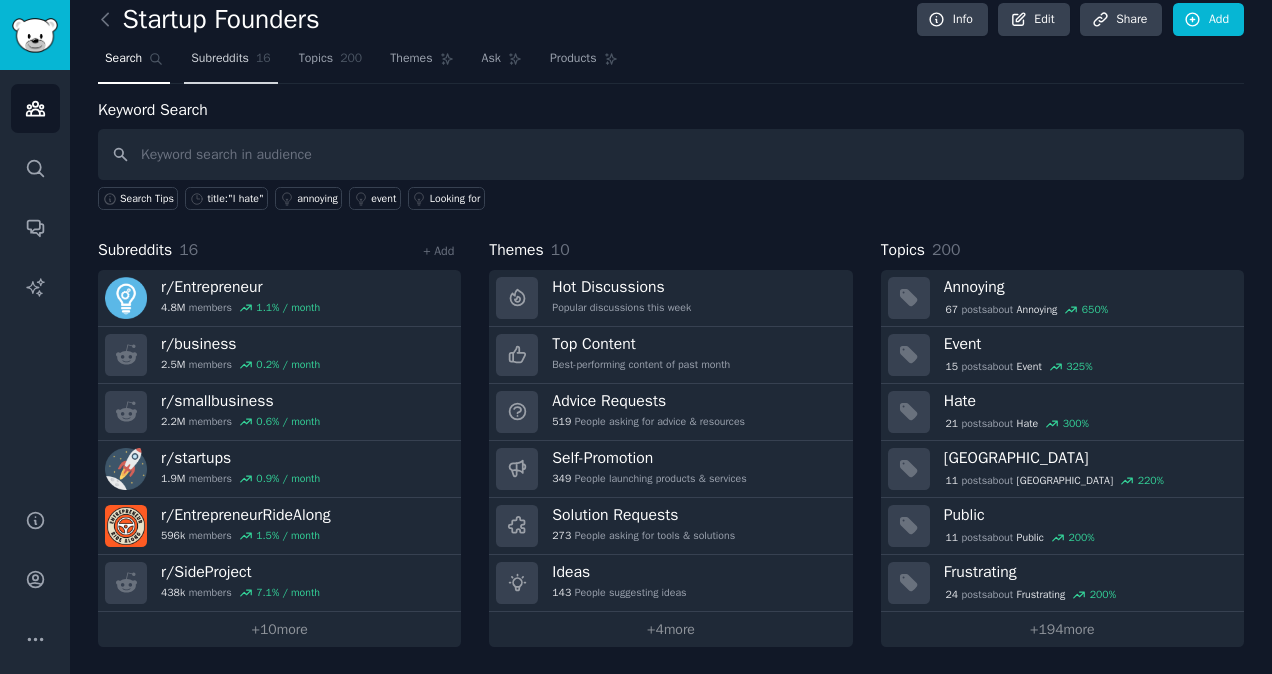 click on "Subreddits 16" at bounding box center [230, 63] 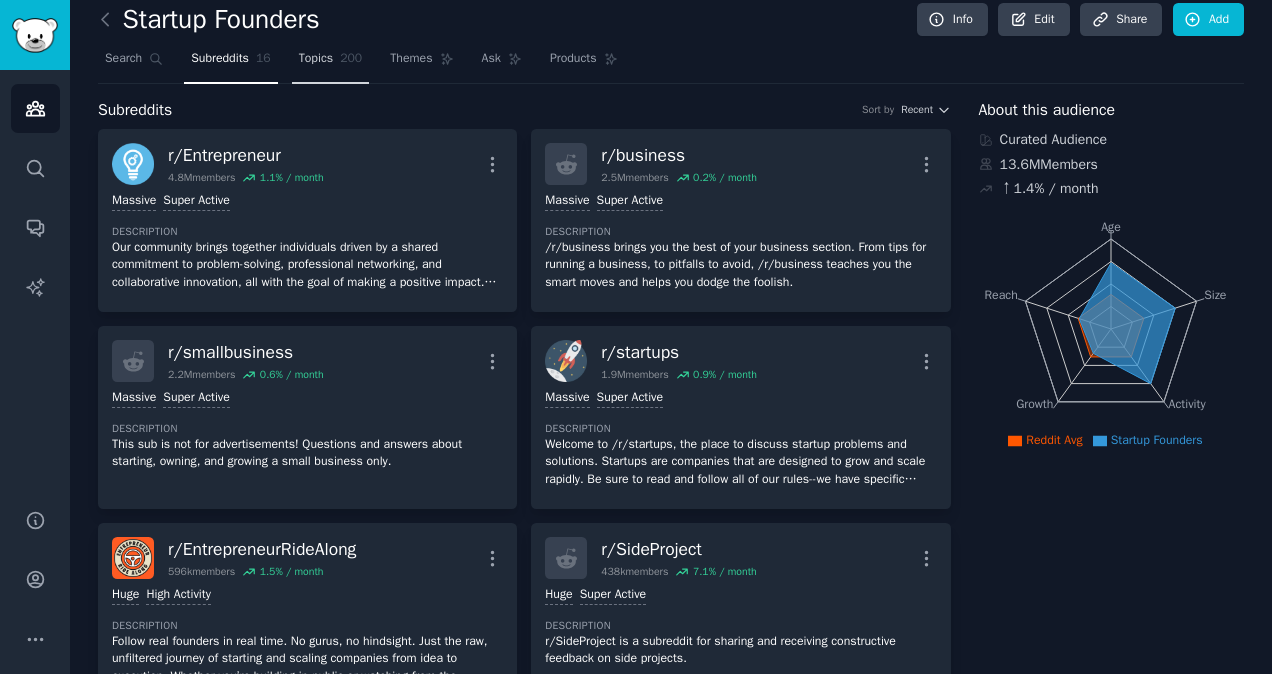 click on "Topics 200" at bounding box center [331, 63] 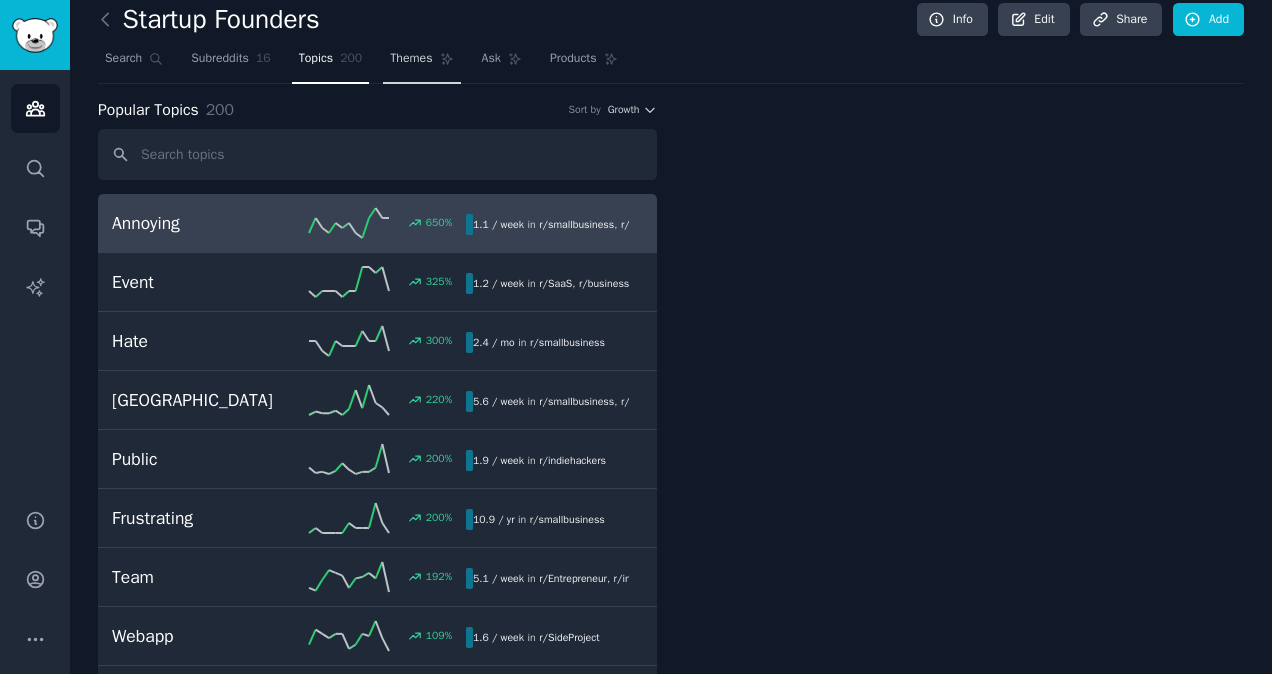 click on "Themes" at bounding box center [411, 59] 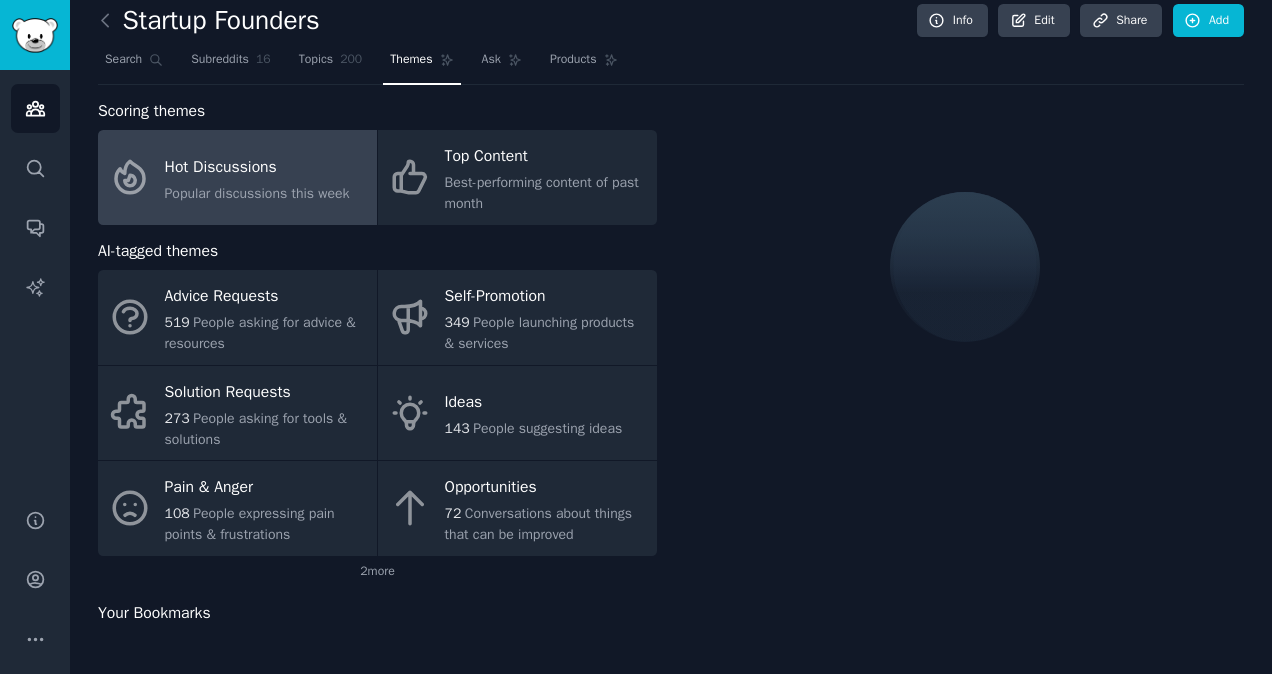 scroll, scrollTop: 15, scrollLeft: 0, axis: vertical 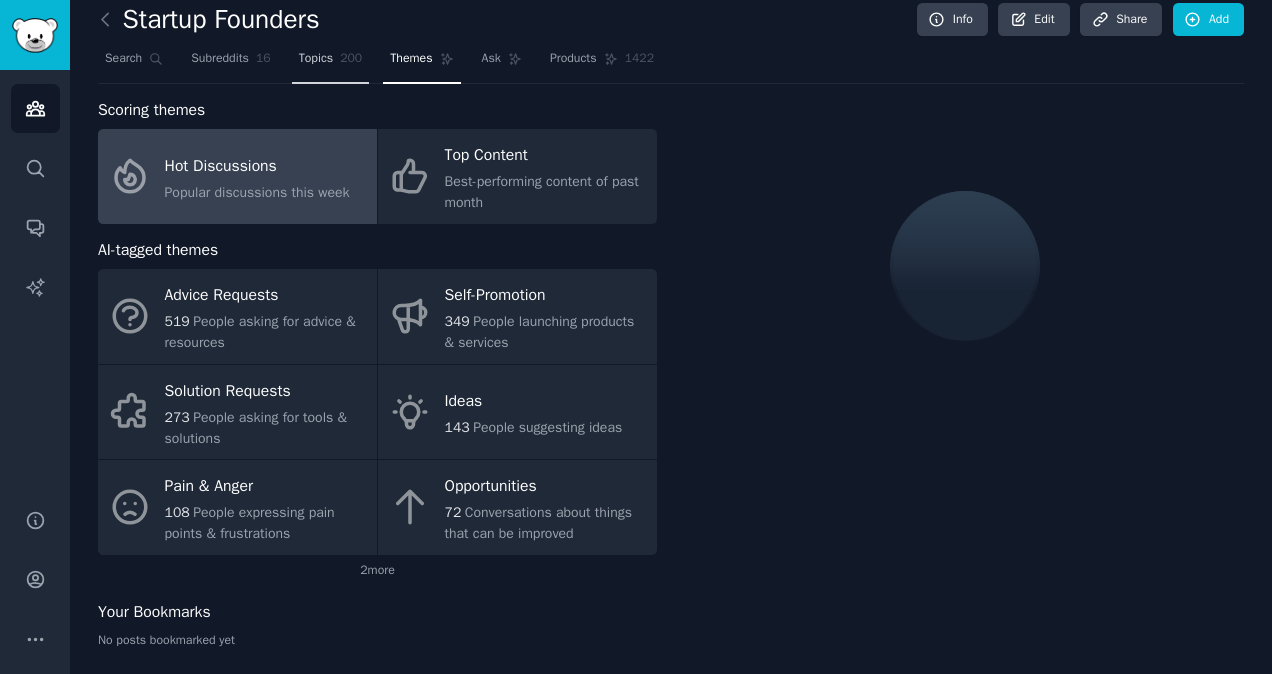 click on "Topics 200" at bounding box center [331, 63] 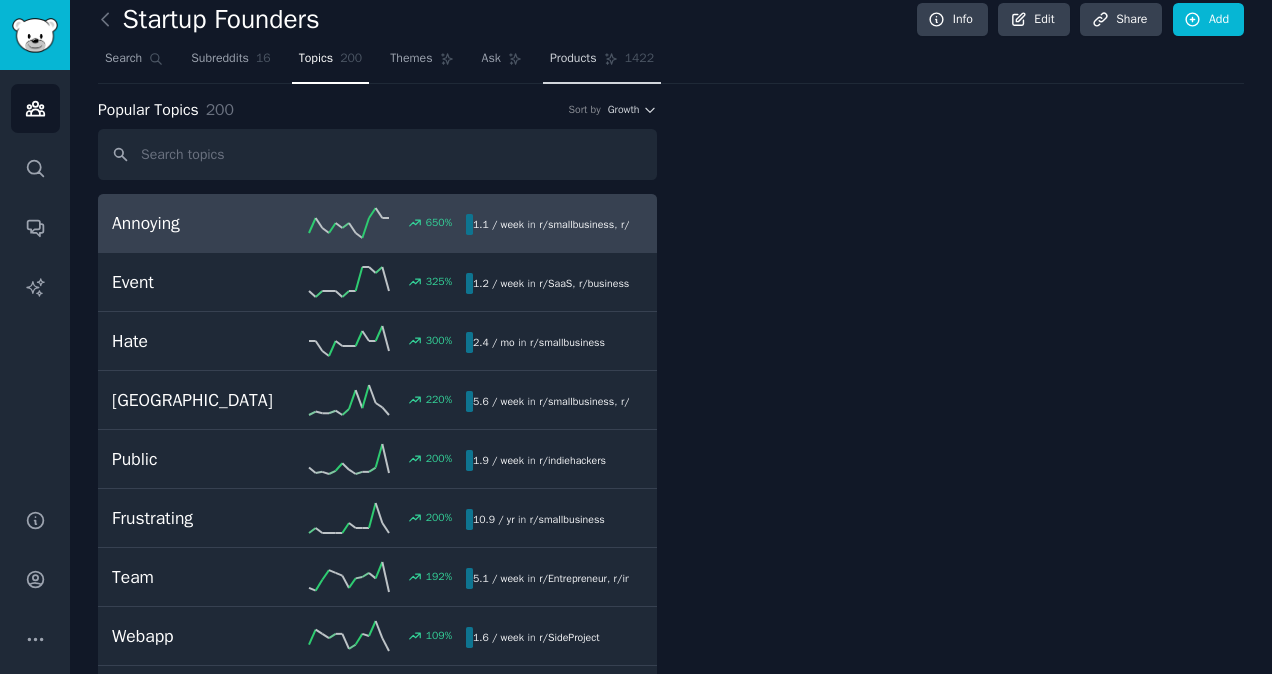 click on "Products" at bounding box center [573, 59] 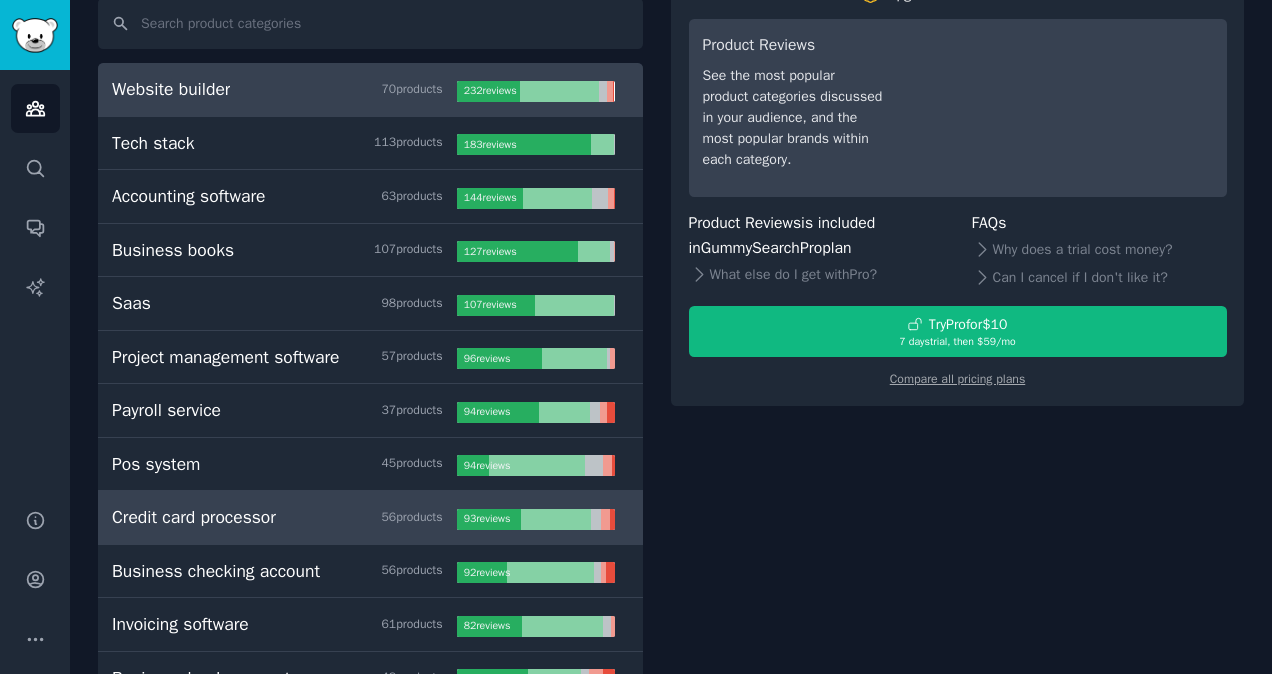 scroll, scrollTop: 0, scrollLeft: 0, axis: both 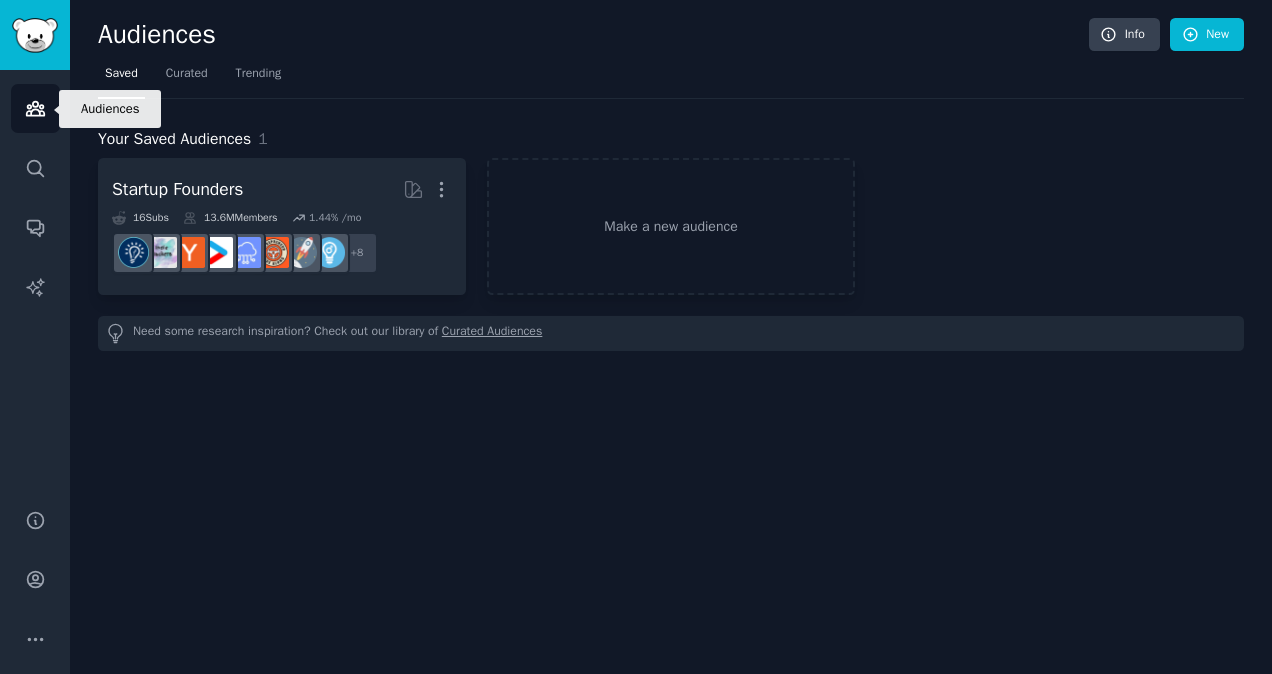 click on "Audiences" at bounding box center (35, 108) 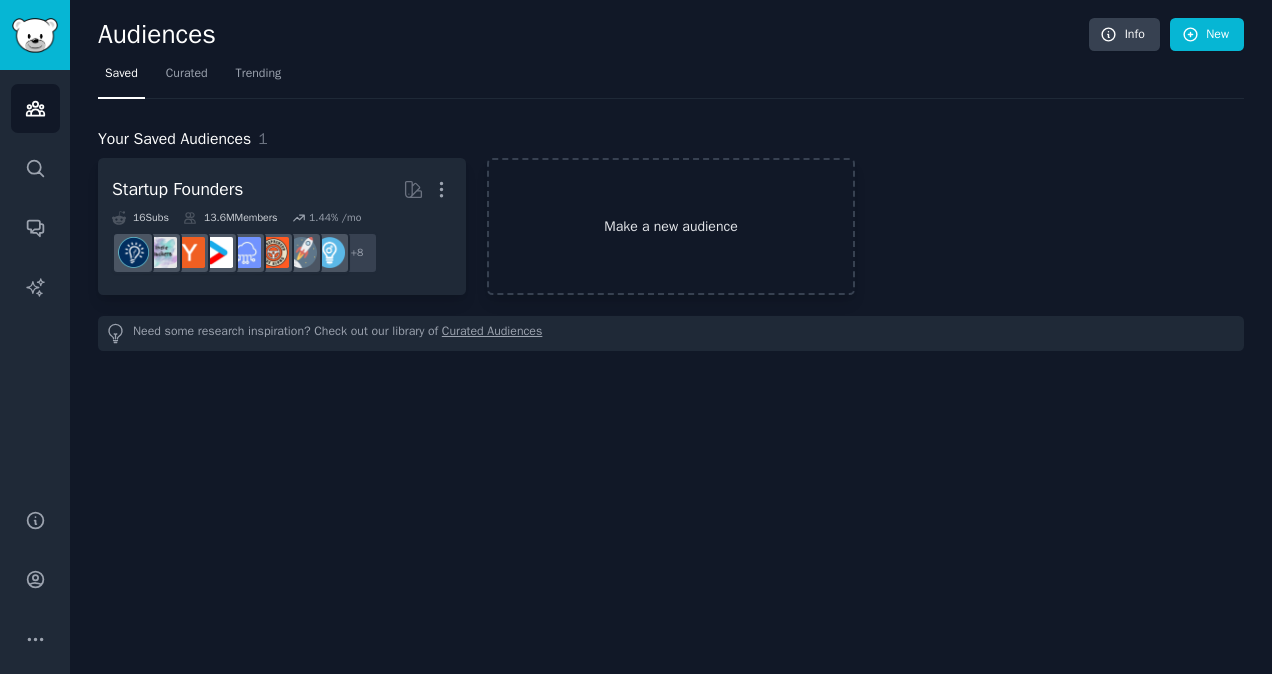 click on "Make a new audience" at bounding box center (671, 226) 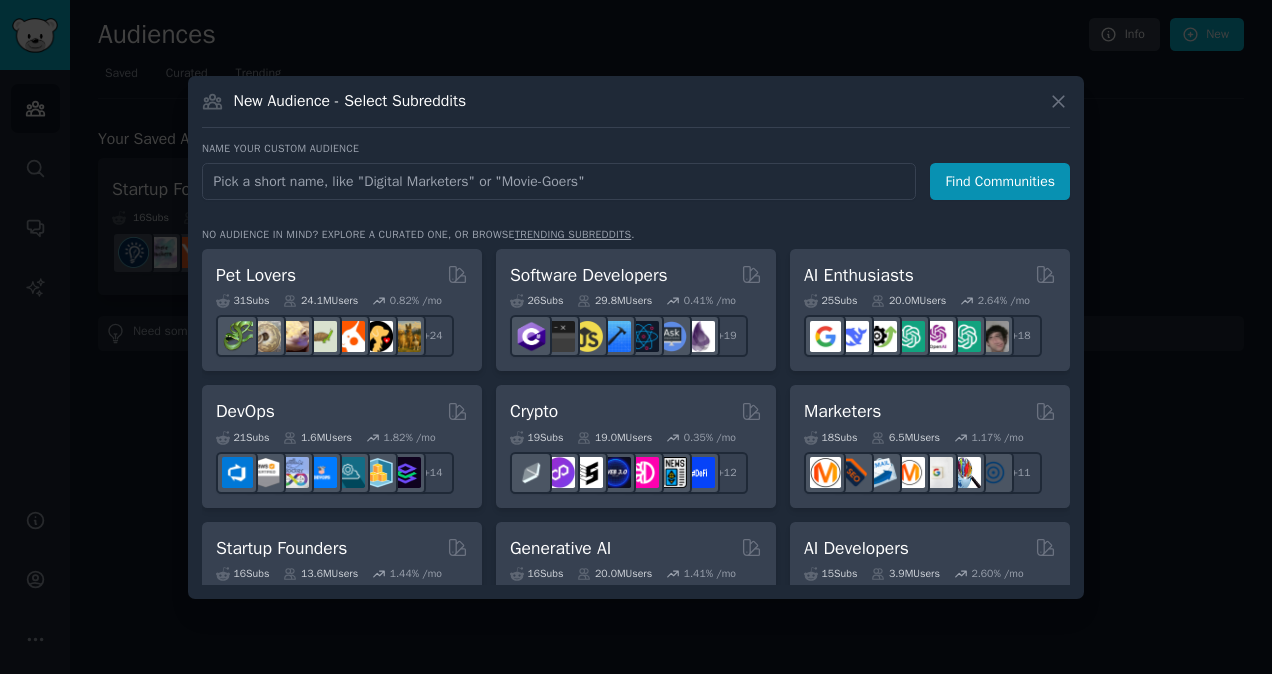 click at bounding box center (636, 337) 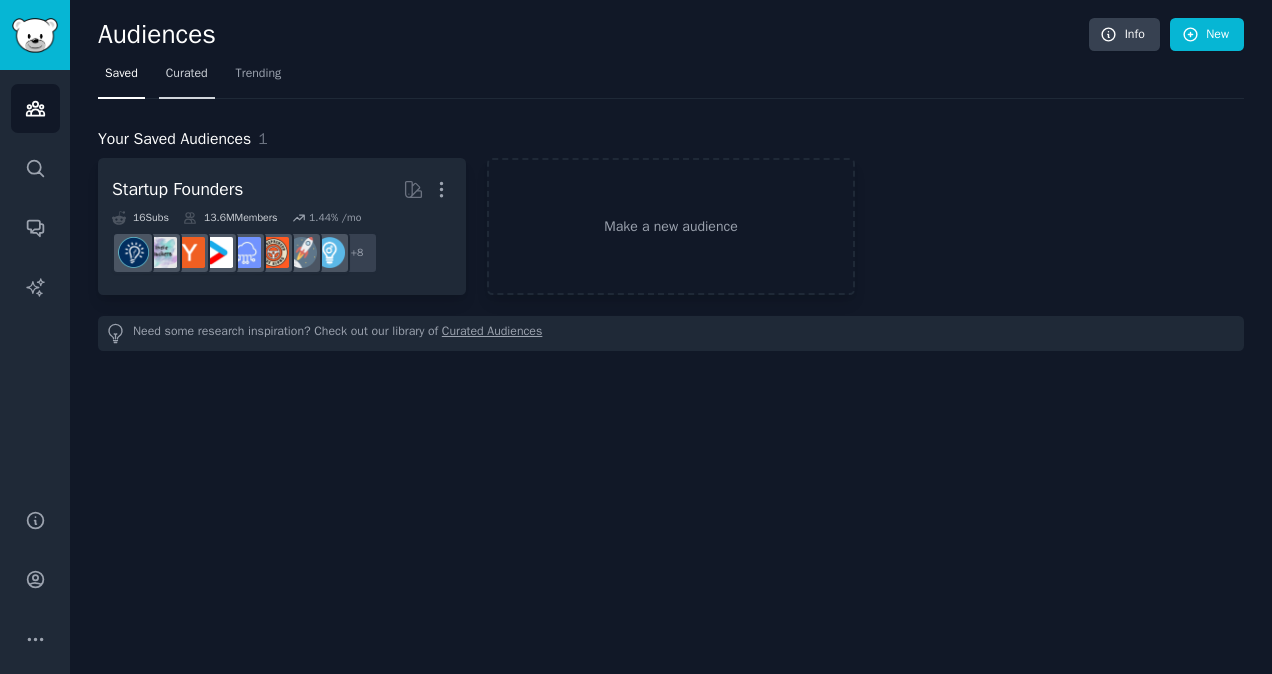 click on "Curated" at bounding box center (187, 74) 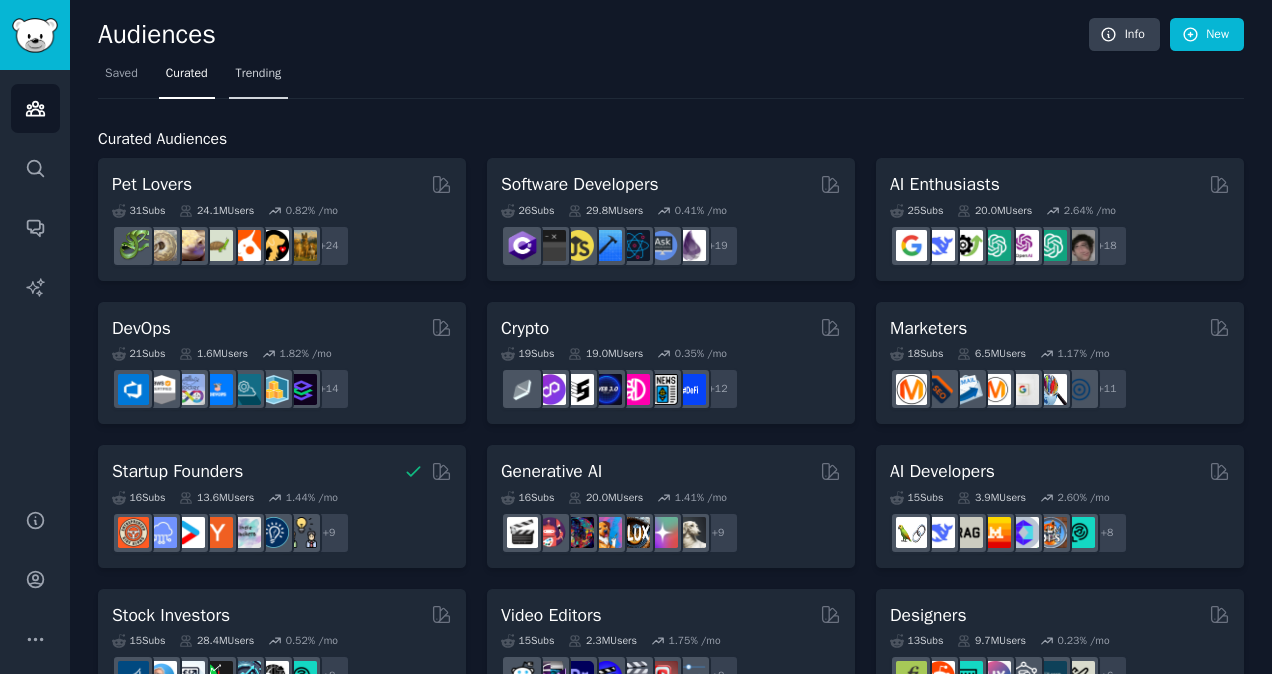 click on "Trending" at bounding box center [259, 74] 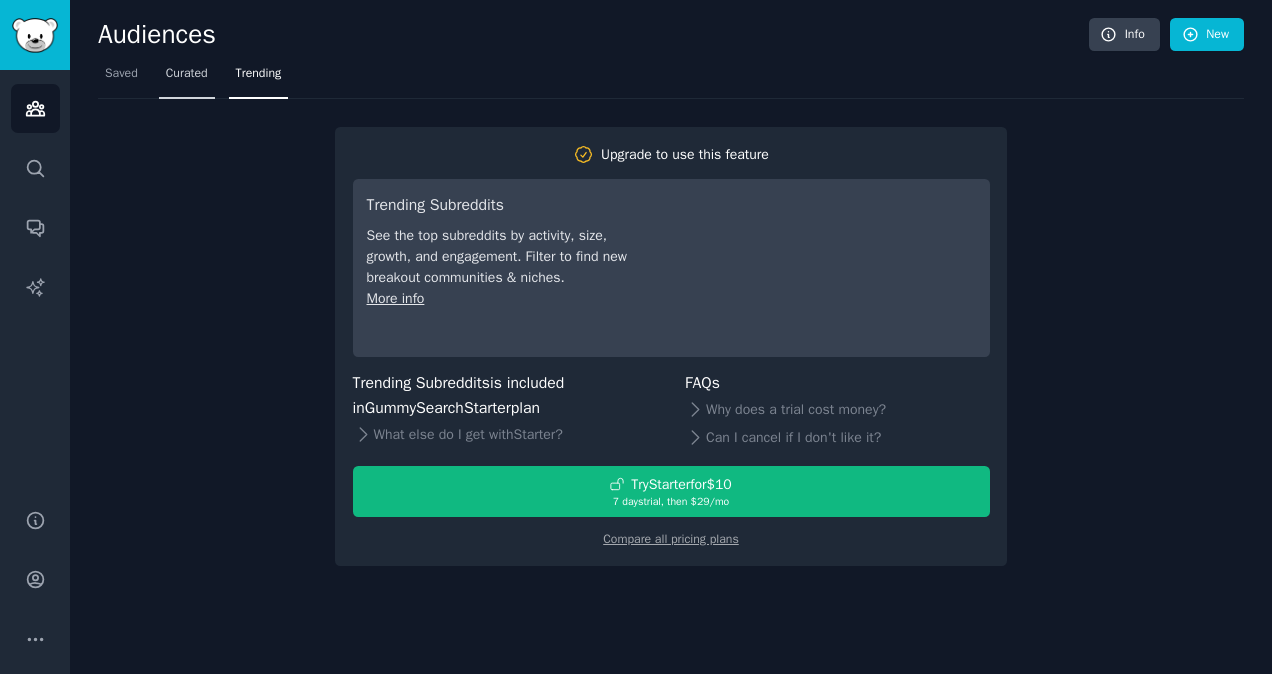 click on "Curated" at bounding box center [187, 78] 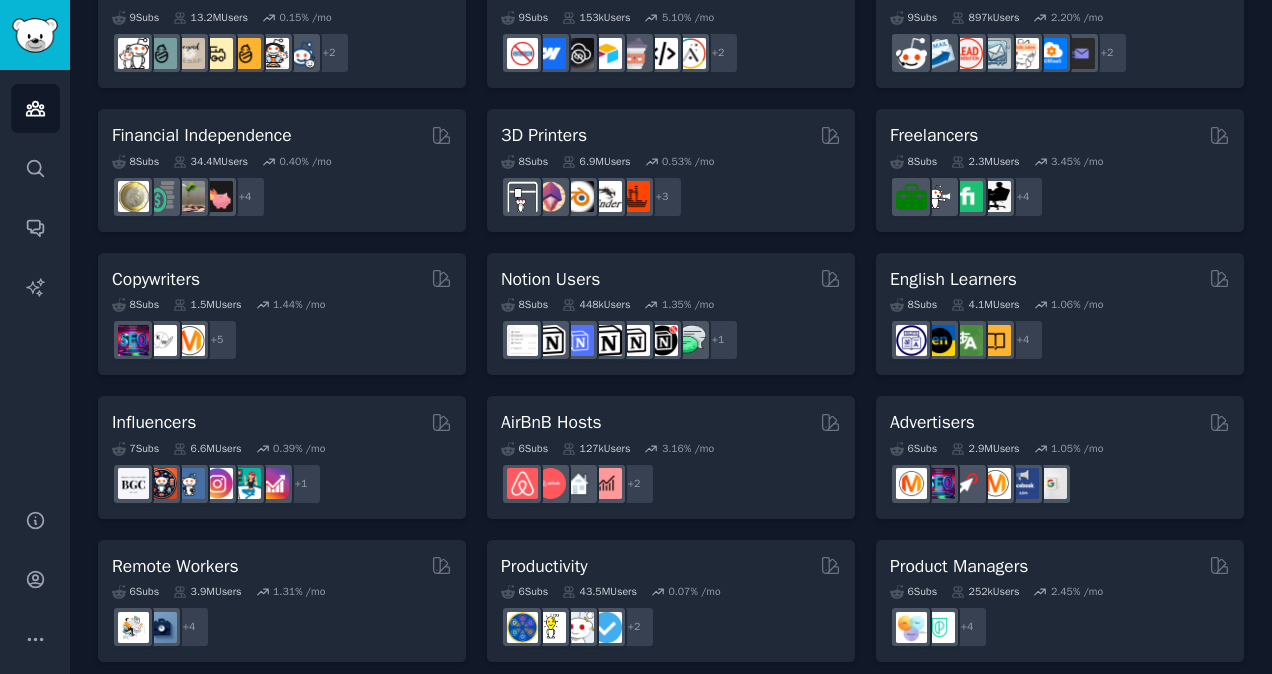 scroll, scrollTop: 1198, scrollLeft: 0, axis: vertical 